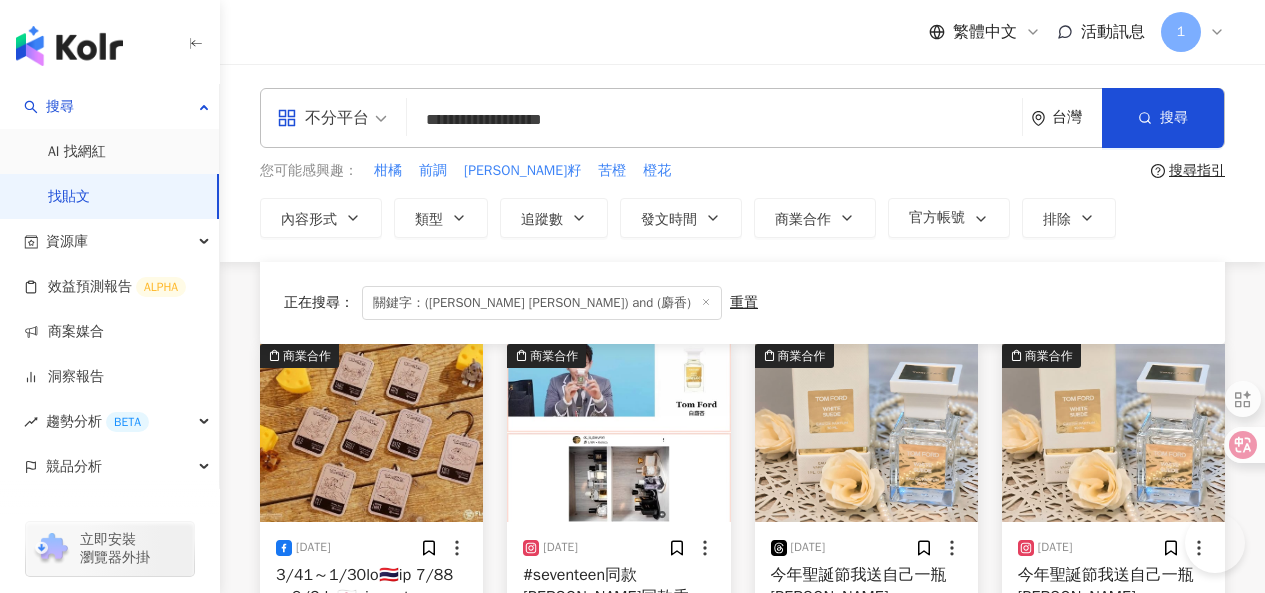 scroll, scrollTop: 6772, scrollLeft: 0, axis: vertical 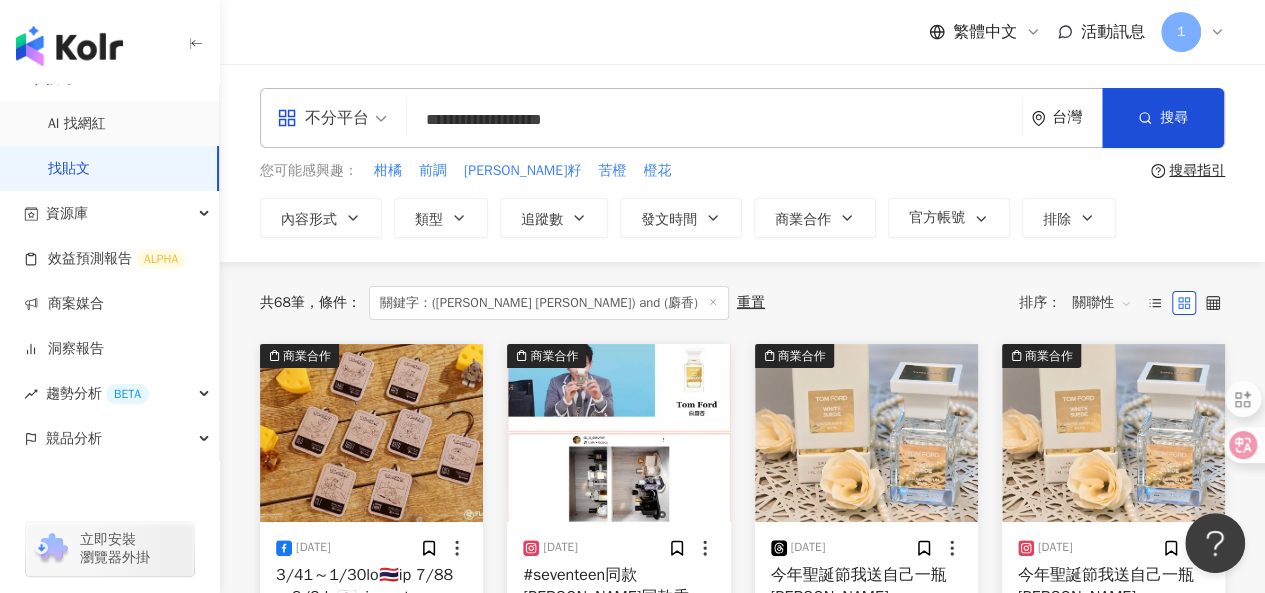 drag, startPoint x: 614, startPoint y: 116, endPoint x: 392, endPoint y: 113, distance: 222.02026 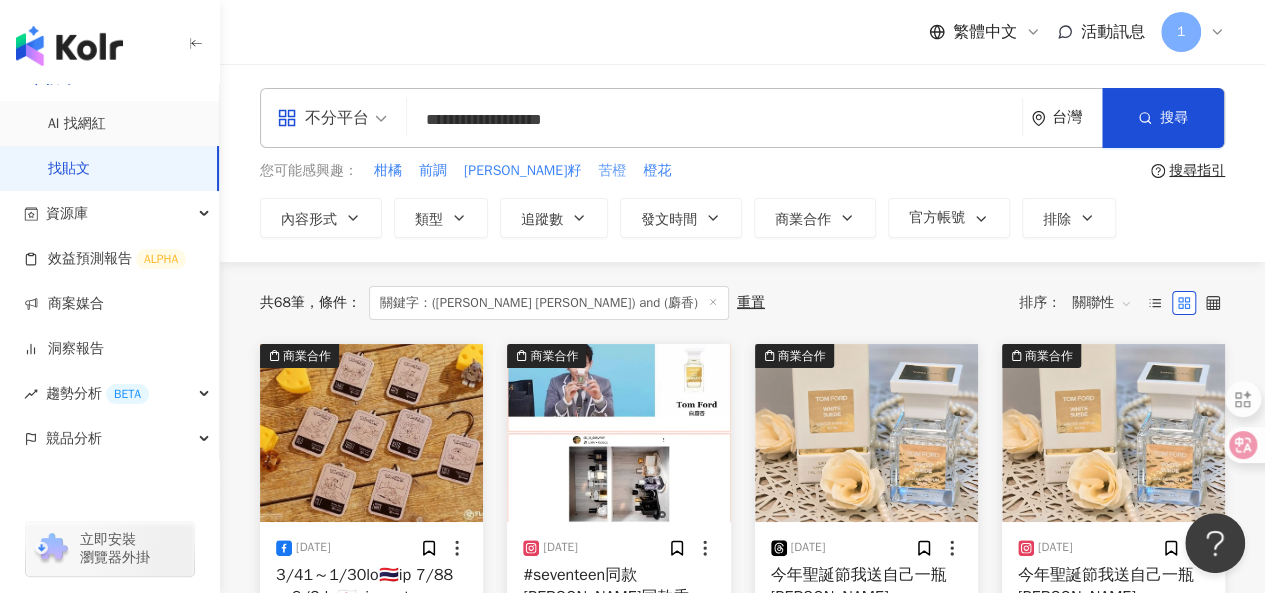 paste on "*****" 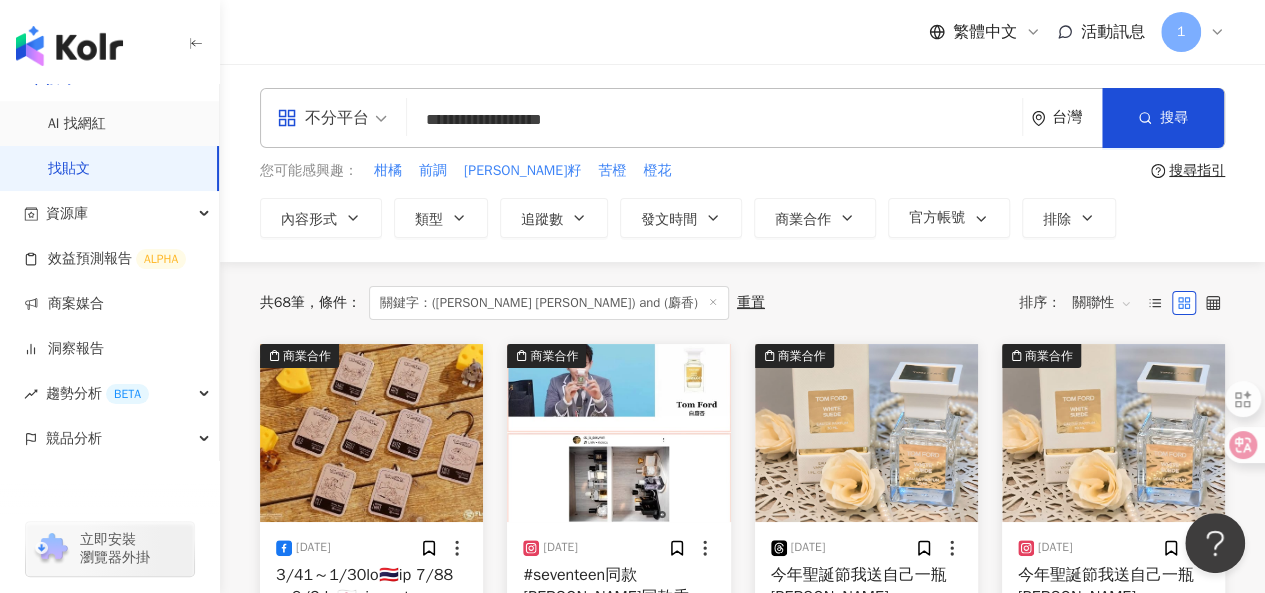 click on "**********" at bounding box center [714, 119] 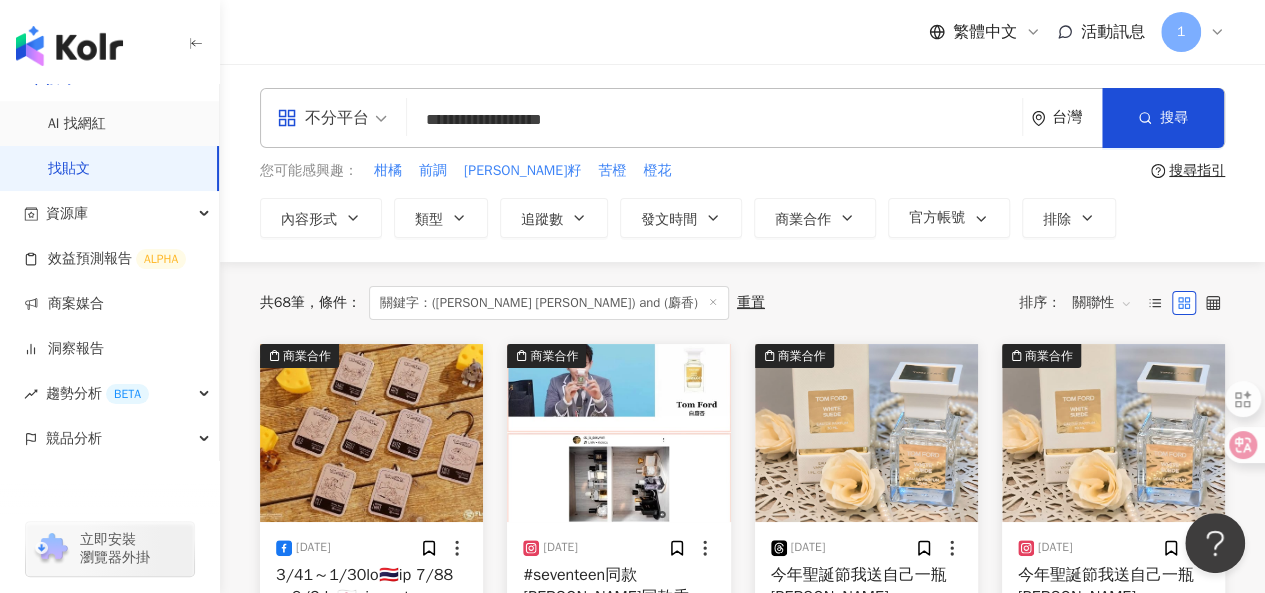 drag, startPoint x: 514, startPoint y: 119, endPoint x: 434, endPoint y: 112, distance: 80.305664 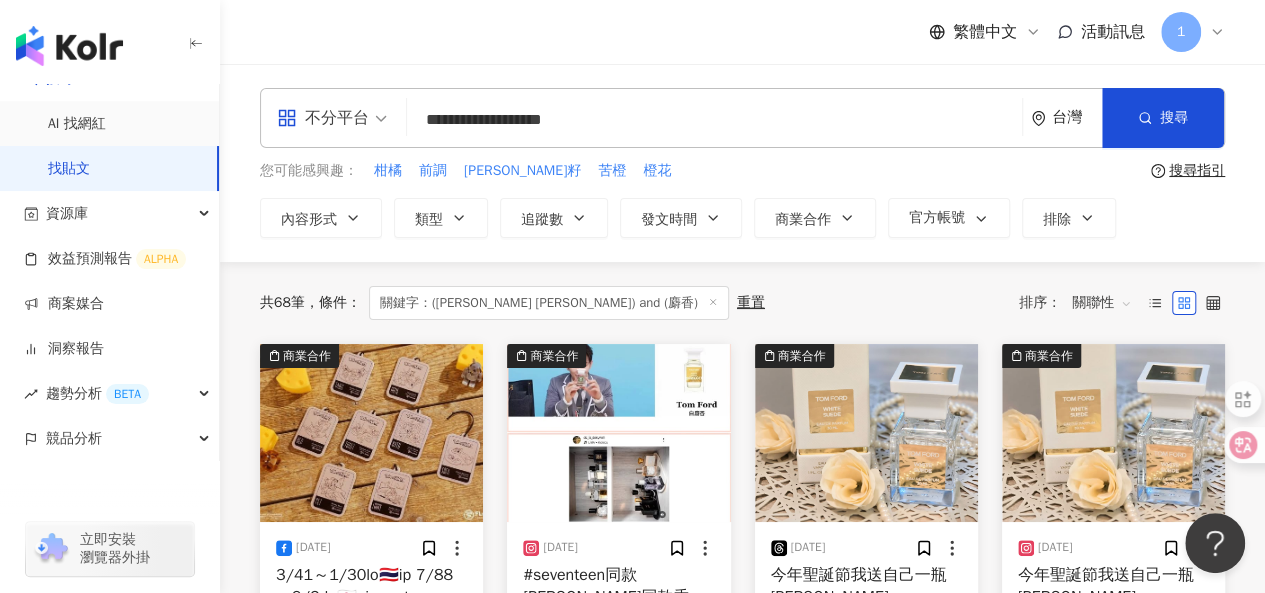 click on "**********" at bounding box center [714, 119] 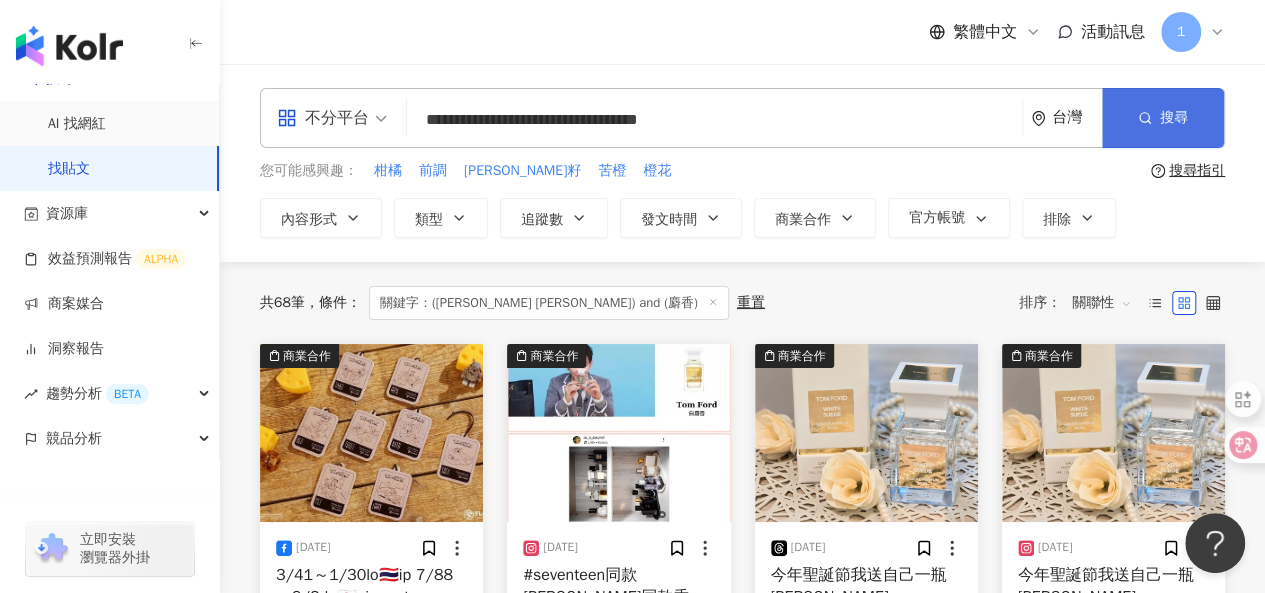 type on "**********" 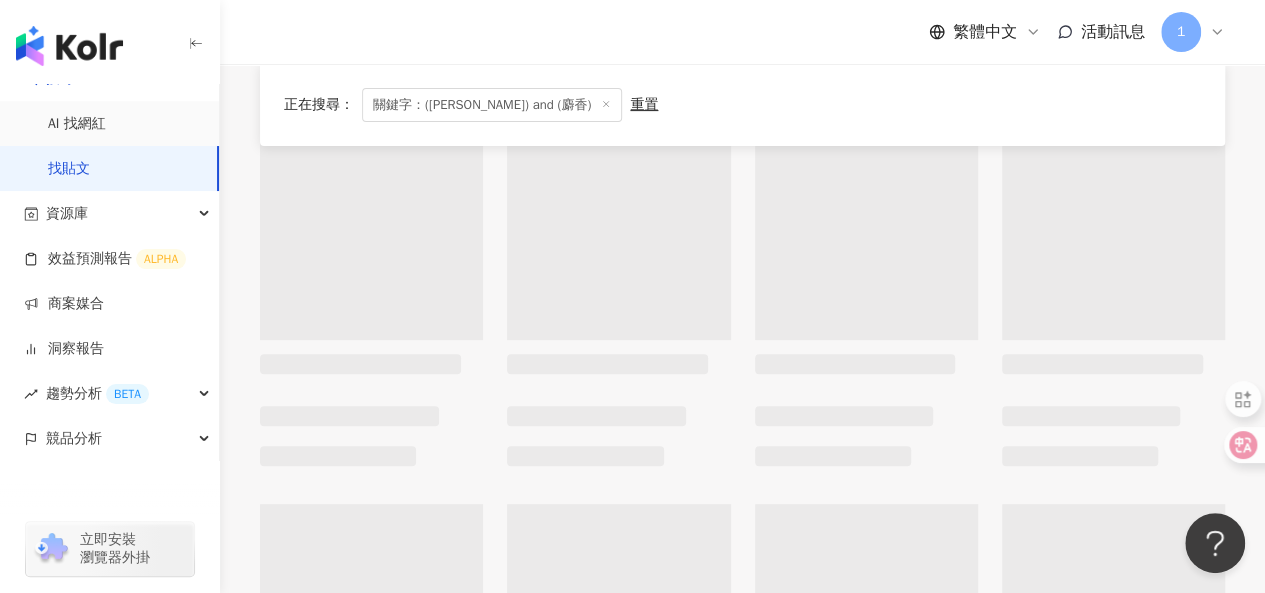 scroll, scrollTop: 300, scrollLeft: 0, axis: vertical 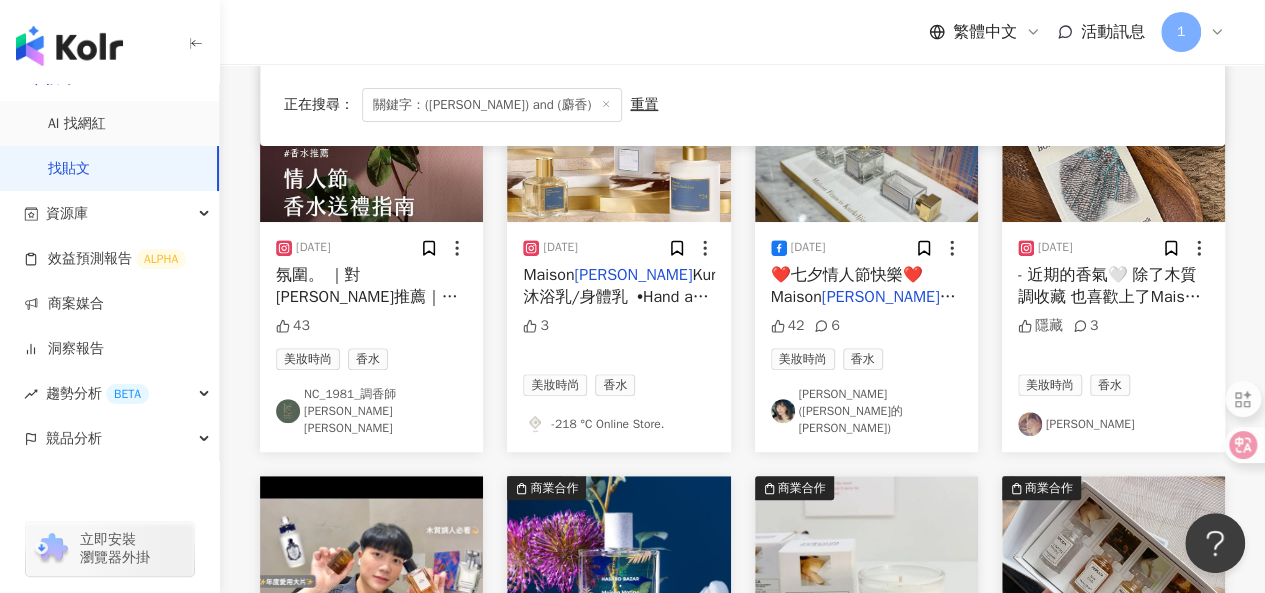 click on "正在搜尋 ： 關鍵字：([PERSON_NAME]) and (麝香) 重置 排序： 關聯性 商業合作 [DATE] 氛圍。
｜對香推薦｜Maison  [PERSON_NAME] 經典 43 美妝時尚 香水 NC_1981_調香師[PERSON_NAME] [PERSON_NAME] 商業合作 [DATE] Maison  [PERSON_NAME] [PERSON_NAME]  Kurkdjian，象徵自由、純淨、優雅、永恆，完美演繹法國香氛的精緻傳統。瓶身堅持透明無暇感，香水系館也運用特殊材質使其隱身瓶中，外包裝則以質感奢華元素呈現。這位天才調香師在[GEOGRAPHIC_DATA]、倫敦等時尚國家已是當代知名[DEMOGRAPHIC_DATA]氛大師，將香氛的了解，透過香味傳遞給大家。
———————————
訂購方式：
官方LINE🔍@ibs4259j 3 美妝時尚 香水 -218 °C  Online Store. 商業合作 [DATE] ❤️七夕情人節快樂❤️
[PERSON_NAME] 42 6 美妝時尚 香水 vivianbabe(愛美麗的小喵喵) 商業合作 [DATE] 隱藏 3 美妝時尚 香水 [PERSON_NAME] [DATE] 21 6 571 美妝時尚 [PERSON_NAME] [DATE]" at bounding box center [742, 689] 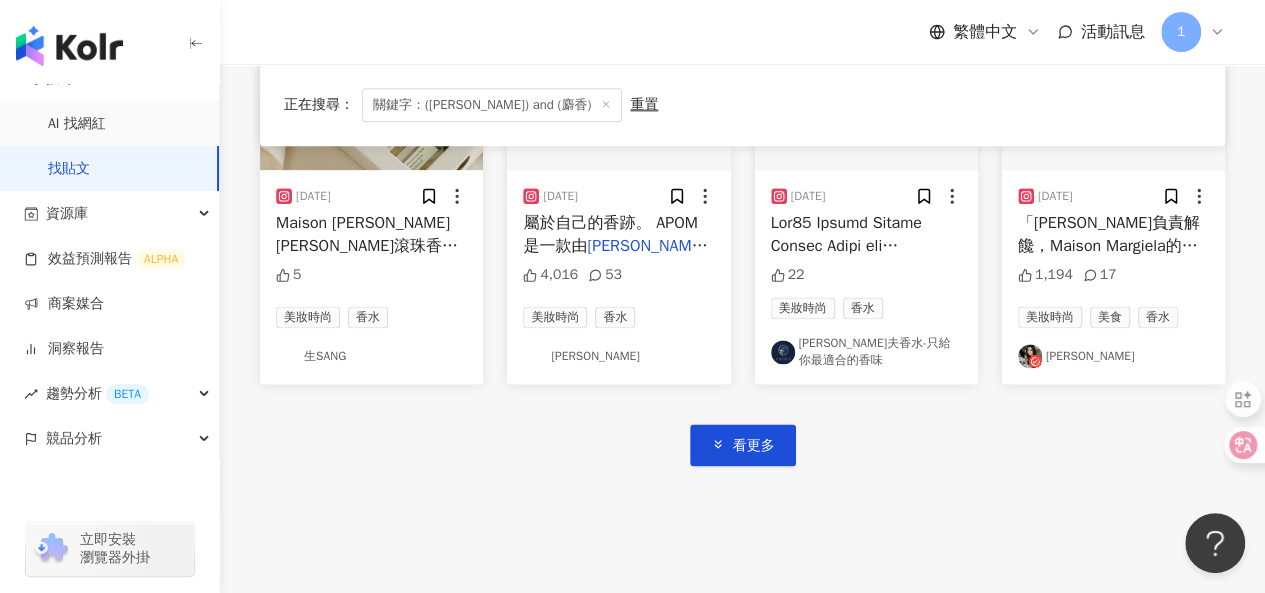 scroll, scrollTop: 1312, scrollLeft: 0, axis: vertical 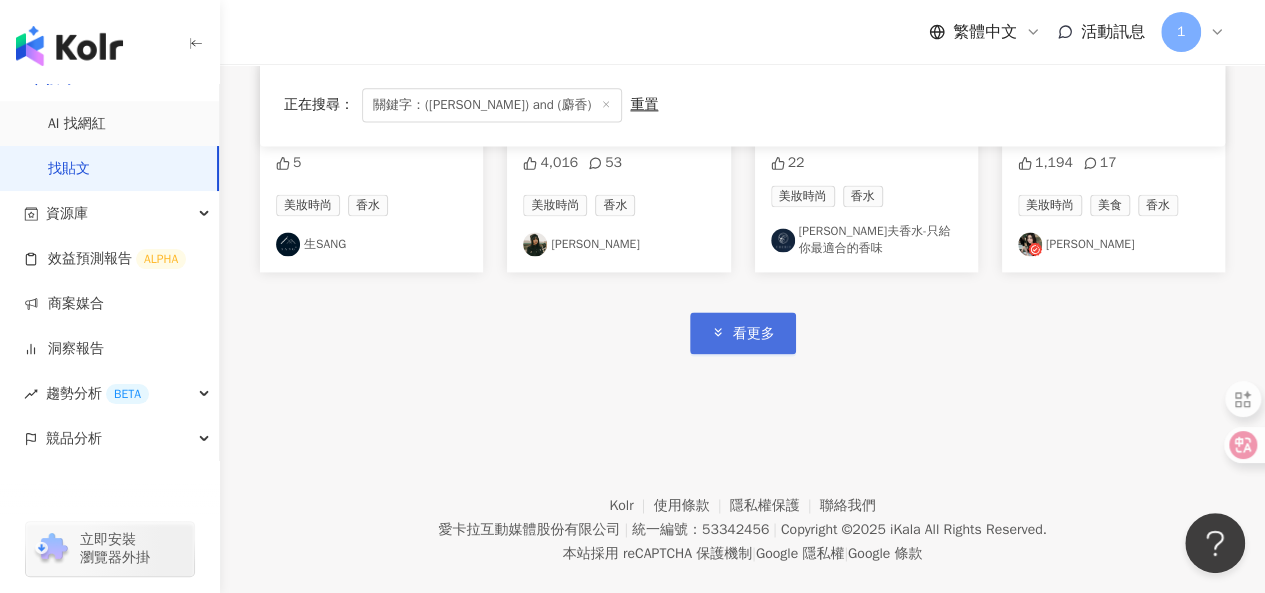 click on "看更多" at bounding box center (743, 332) 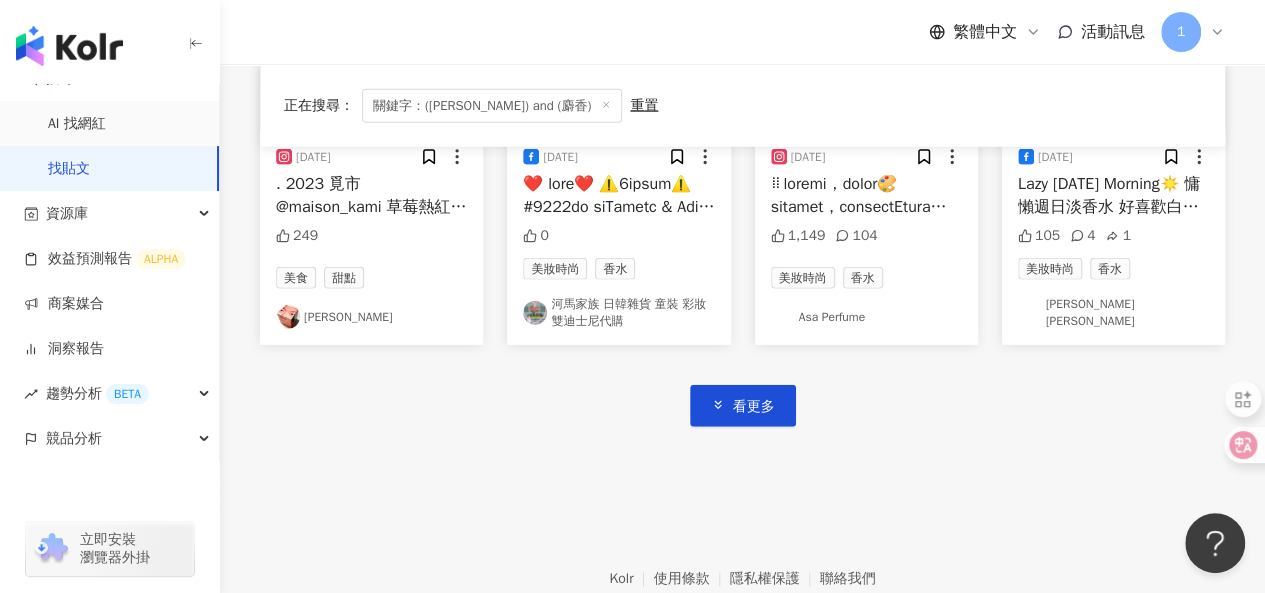 scroll, scrollTop: 2512, scrollLeft: 0, axis: vertical 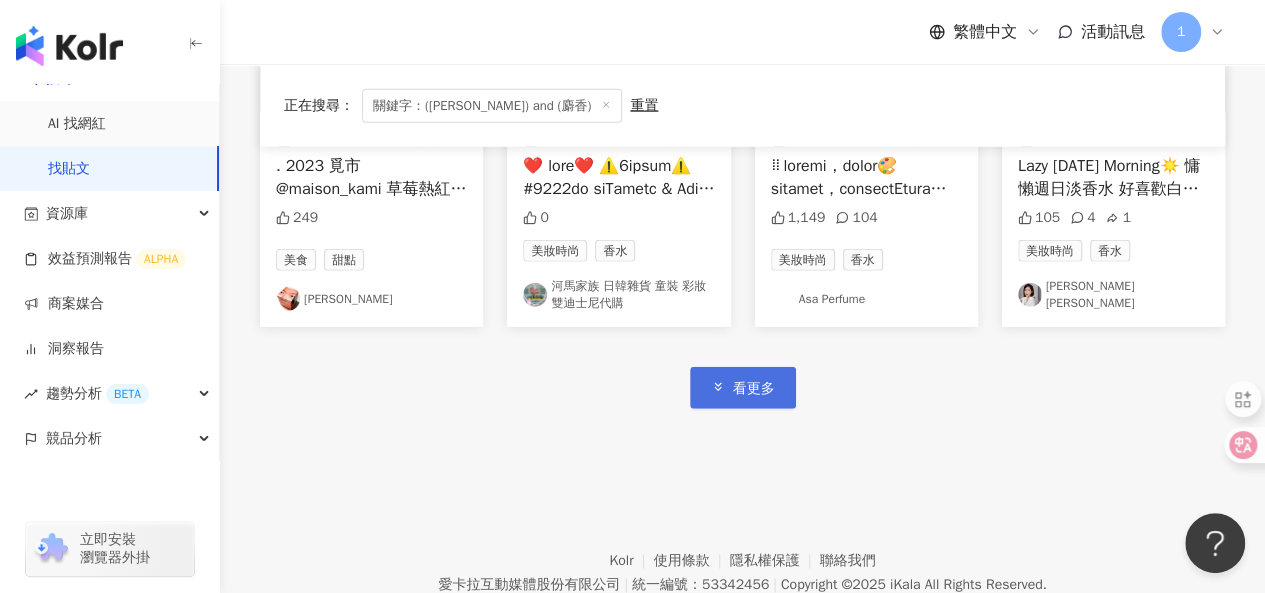 click on "看更多" at bounding box center (754, 389) 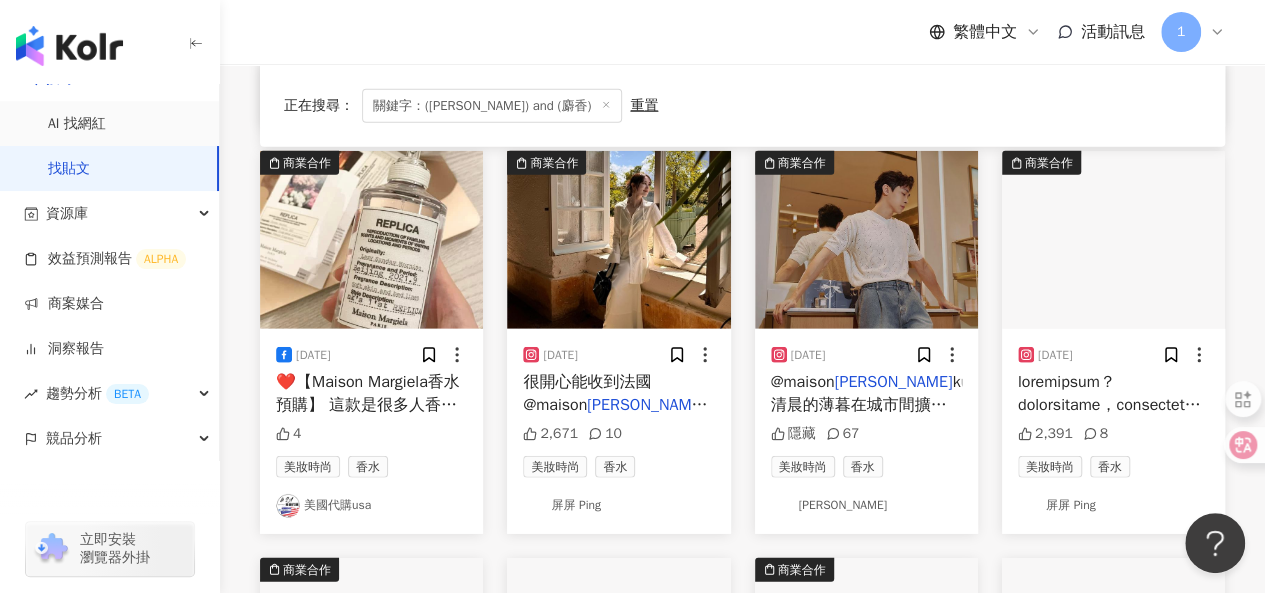 scroll, scrollTop: 2612, scrollLeft: 0, axis: vertical 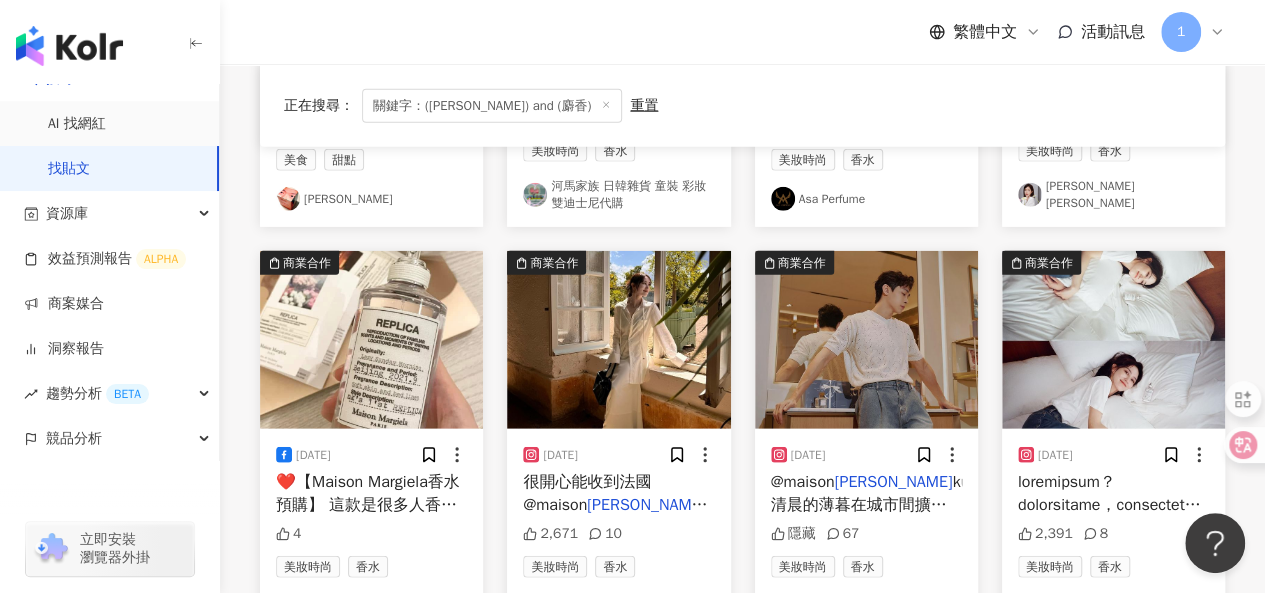 click on "@maison" at bounding box center [803, 482] 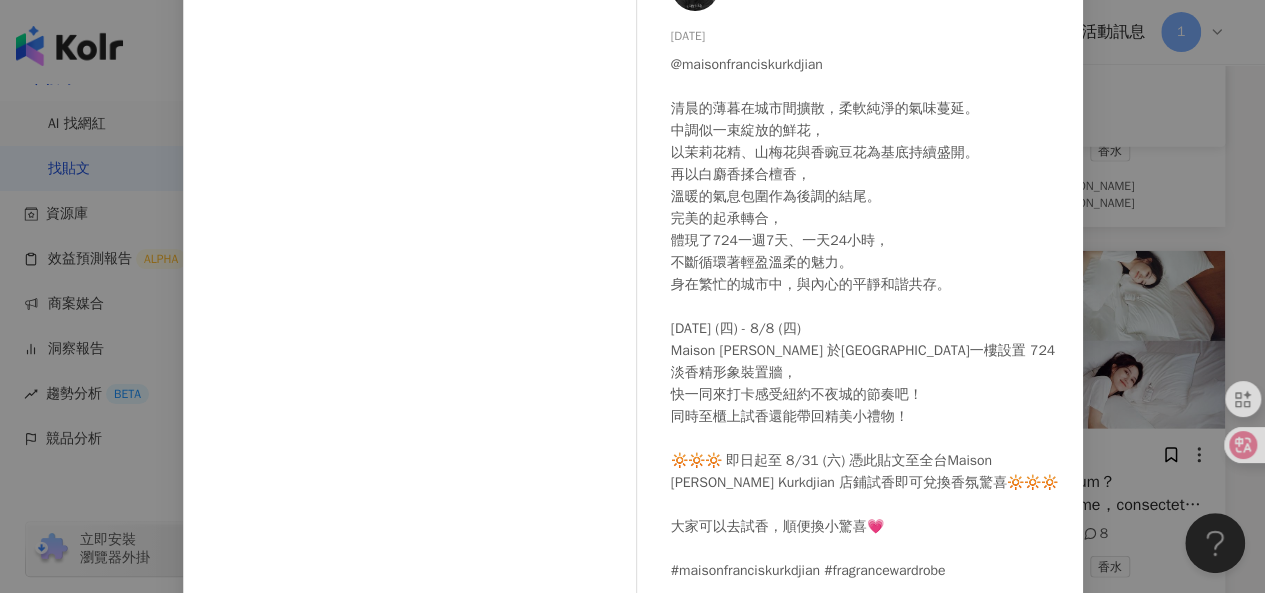 scroll, scrollTop: 0, scrollLeft: 0, axis: both 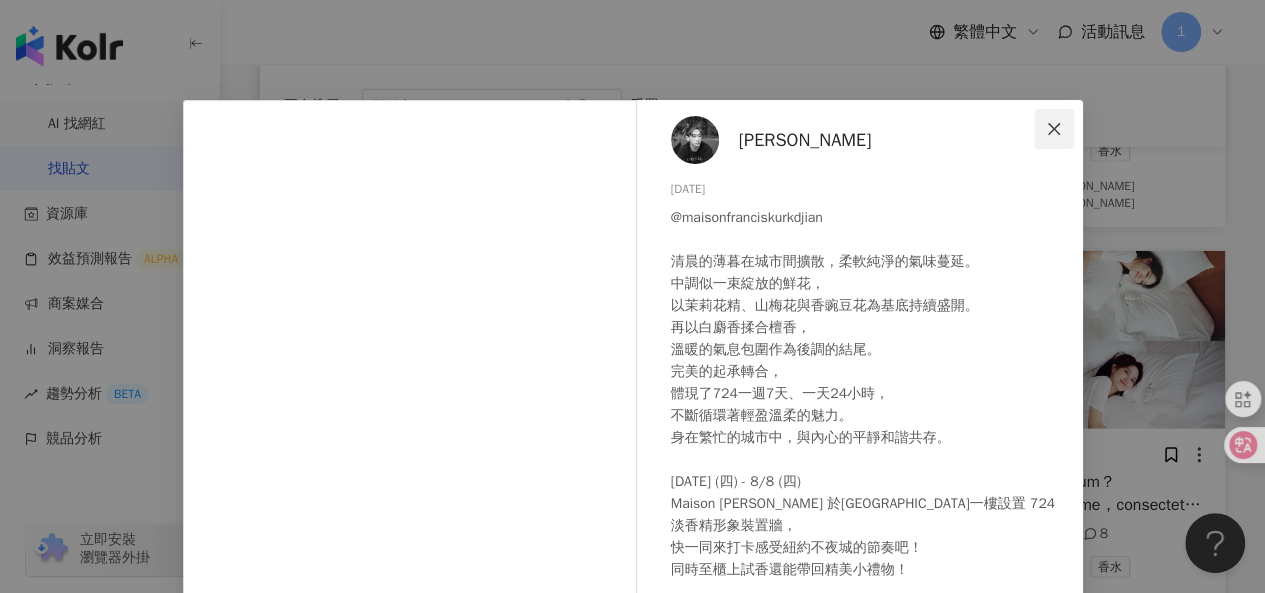 click 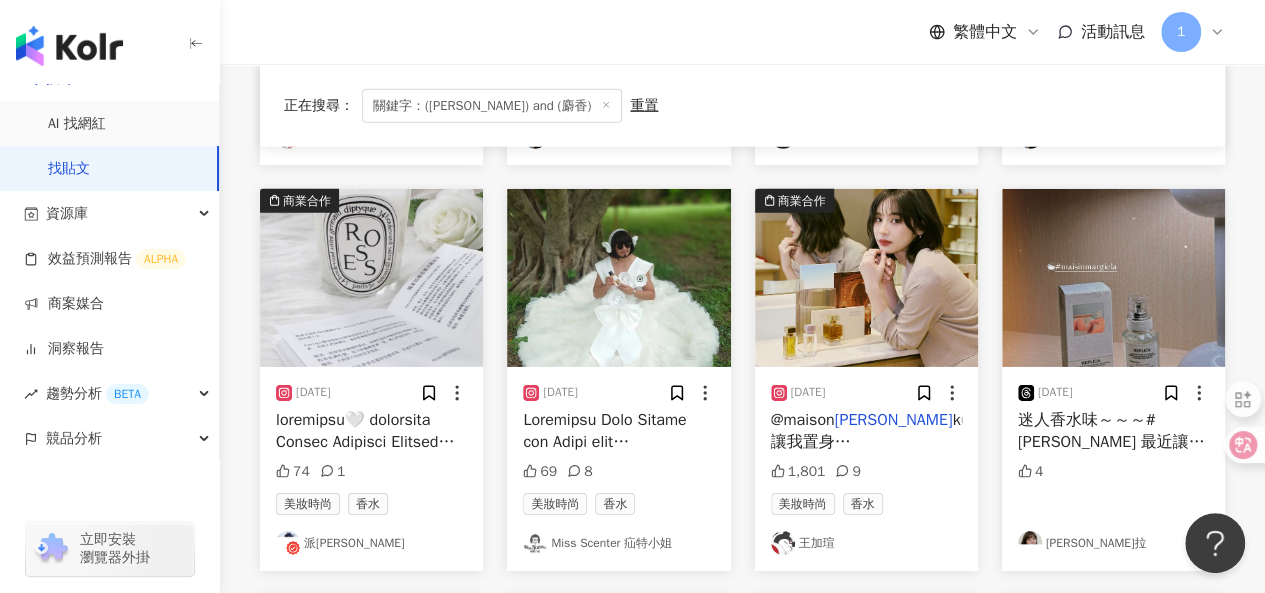 scroll, scrollTop: 3112, scrollLeft: 0, axis: vertical 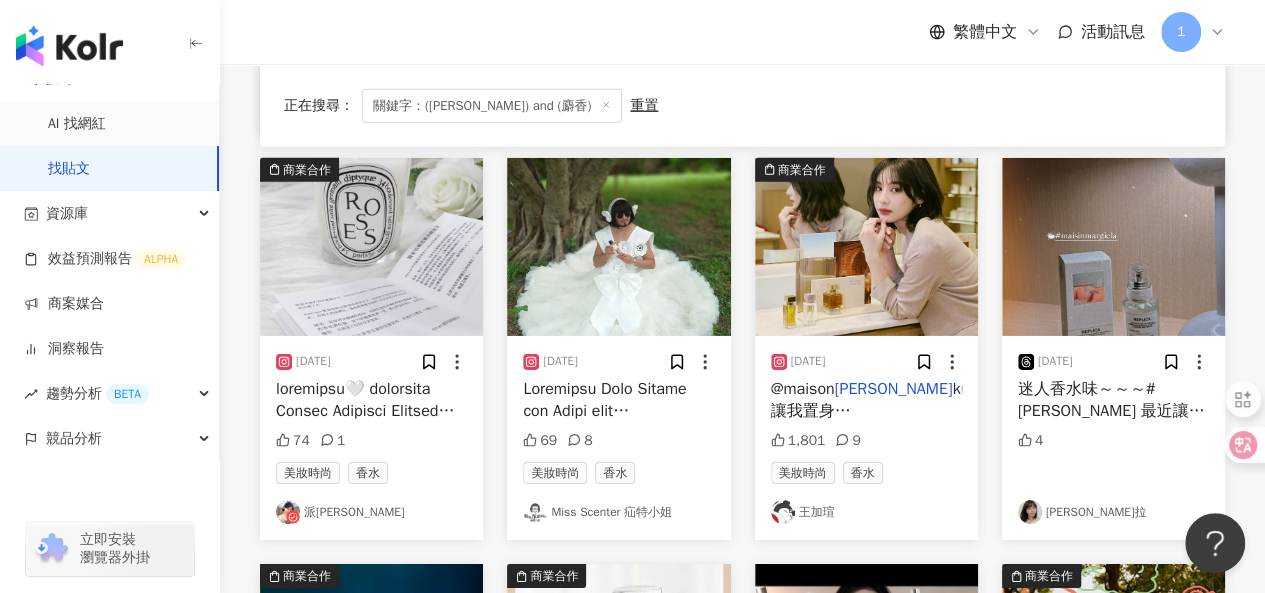 click on "王加瑄" at bounding box center (866, 512) 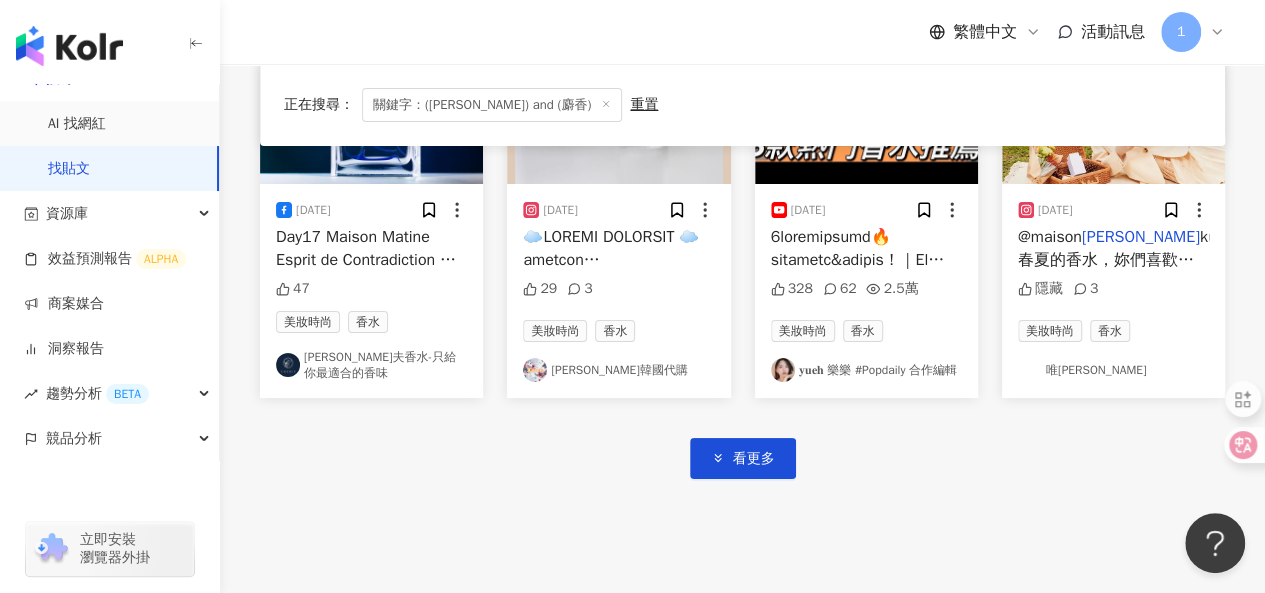 scroll, scrollTop: 3712, scrollLeft: 0, axis: vertical 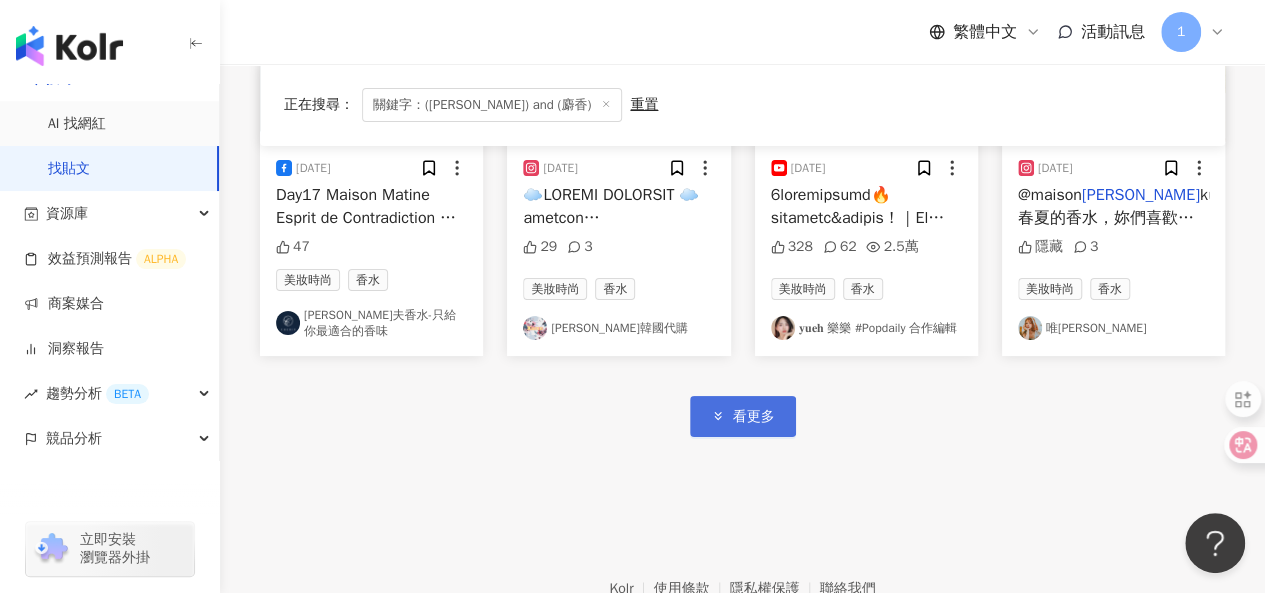 click on "看更多" at bounding box center [754, 417] 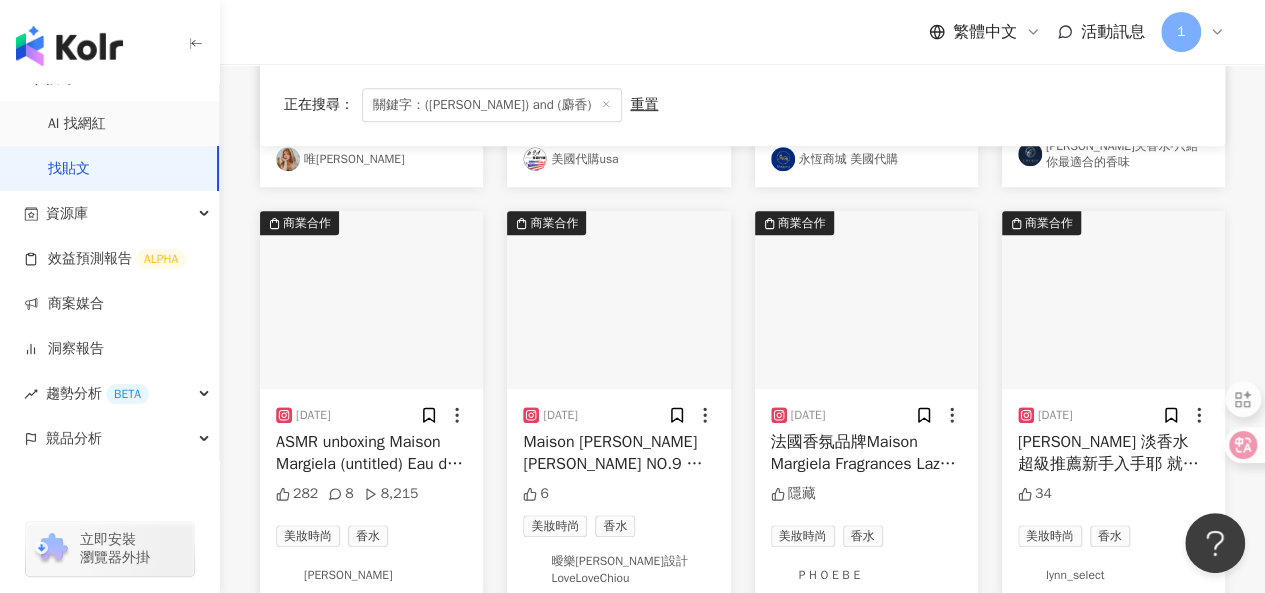 scroll, scrollTop: 4312, scrollLeft: 0, axis: vertical 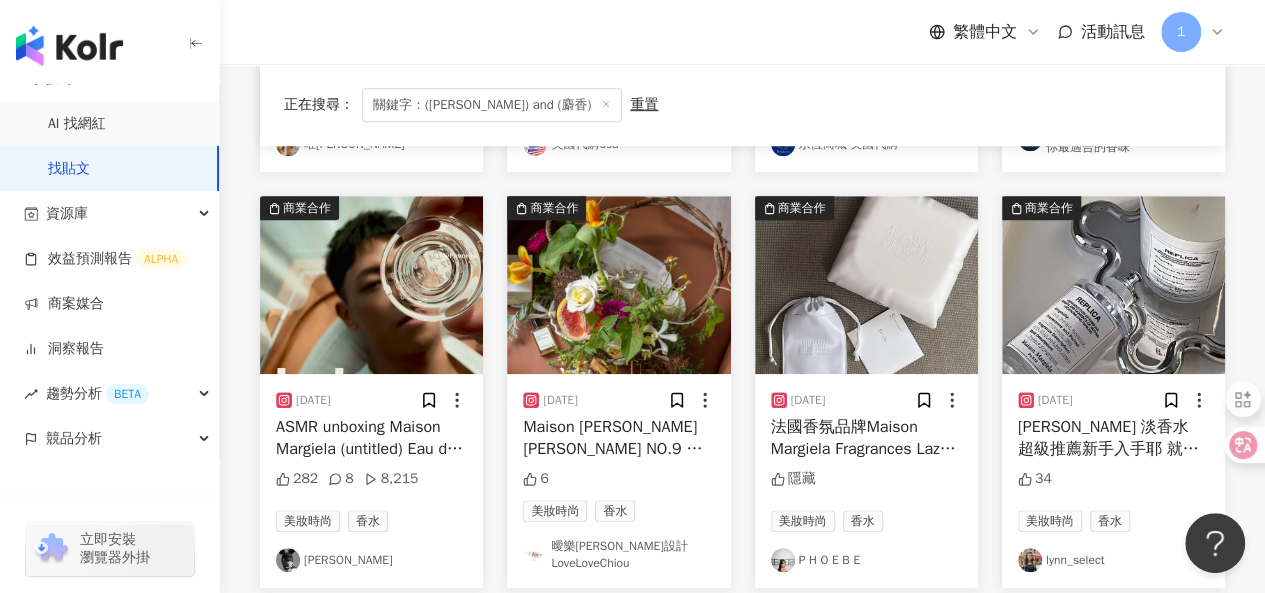click on "ASMR unboxing Maison Margiela (untitled) Eau de Parfum
-
Maison Margiela 發佈的第一瓶香水，無需姓名，無關性別，一個不需要標題的藝術品，綠意花香調的鮮脆對比，[DATE]發布至今看來還是依舊時髦清爽。
-
前調｜柑橘-檸檬-白松香-布枯-留蘭香
核心調｜橙花-白松香樹脂-乳香黃連木
基調｜焚香-廣藿香-白麝香
@1010apothecary @maisonmargielafragrances" at bounding box center (374, 583) 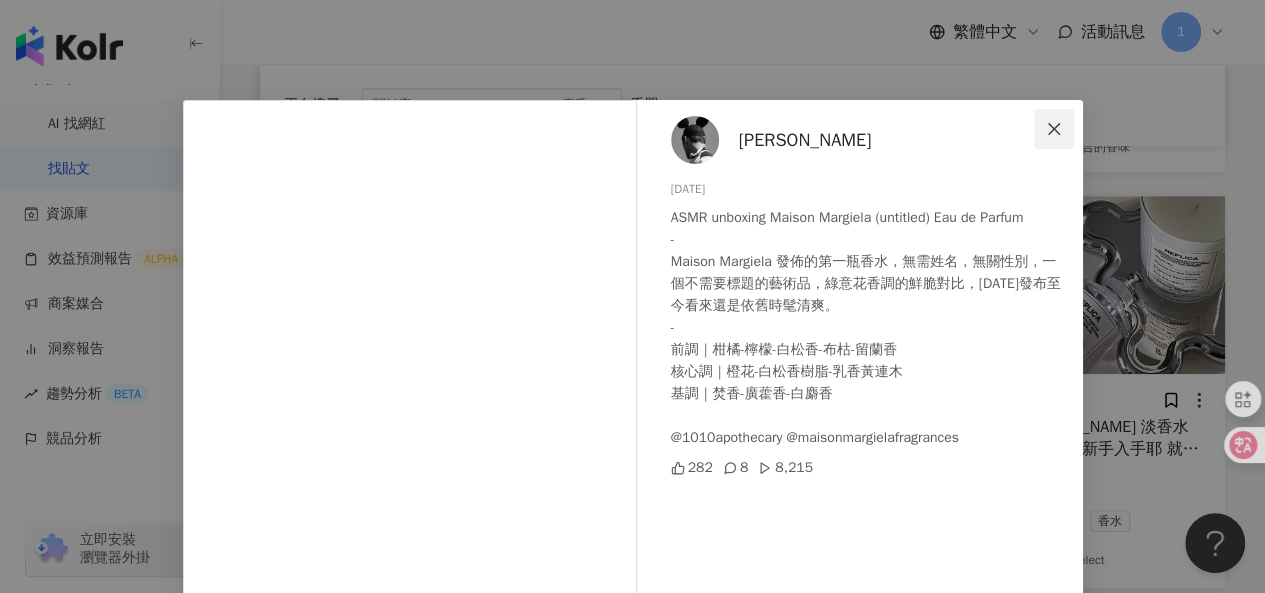 click at bounding box center (1054, 129) 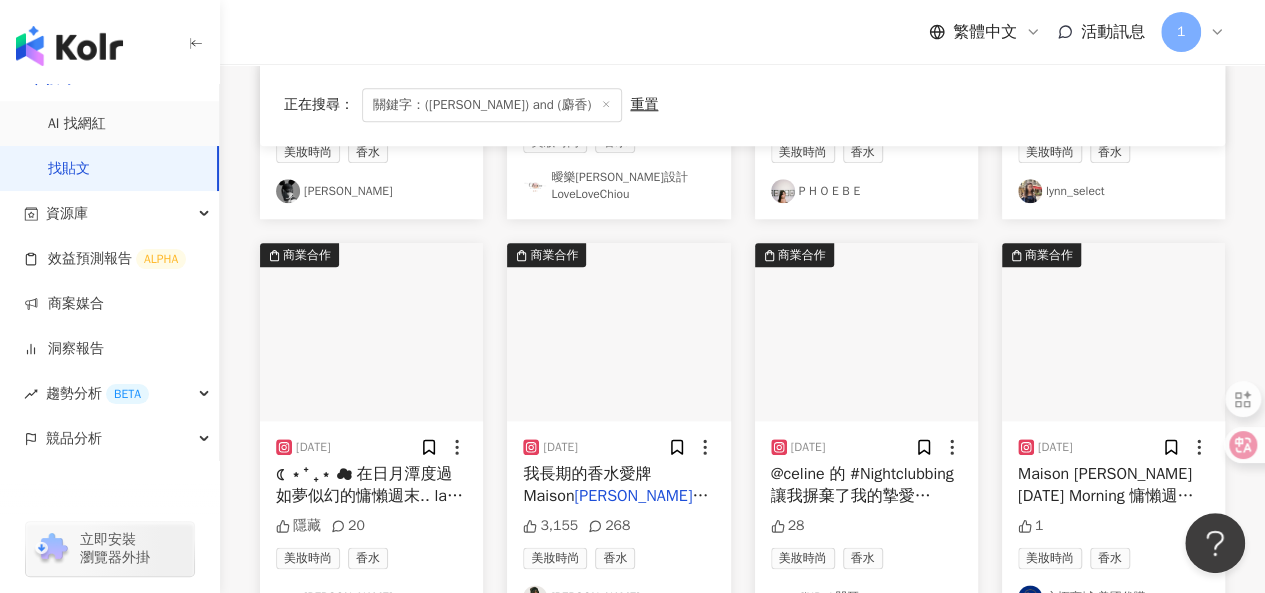 scroll, scrollTop: 4712, scrollLeft: 0, axis: vertical 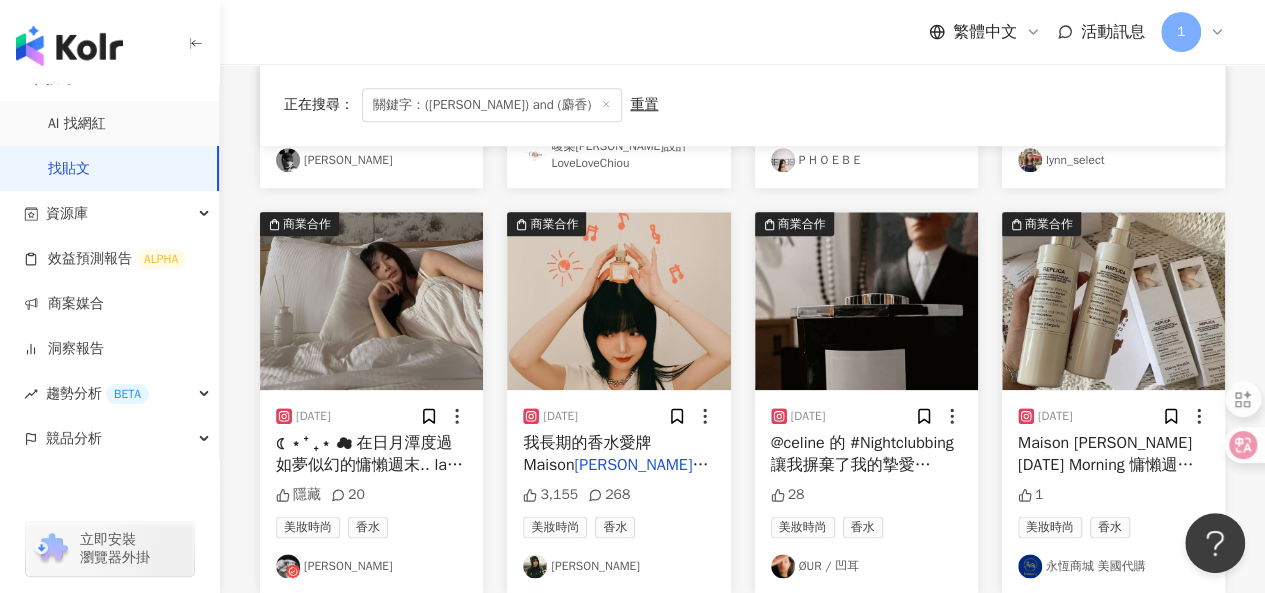 click on "ØUR / 凹耳" at bounding box center (866, 566) 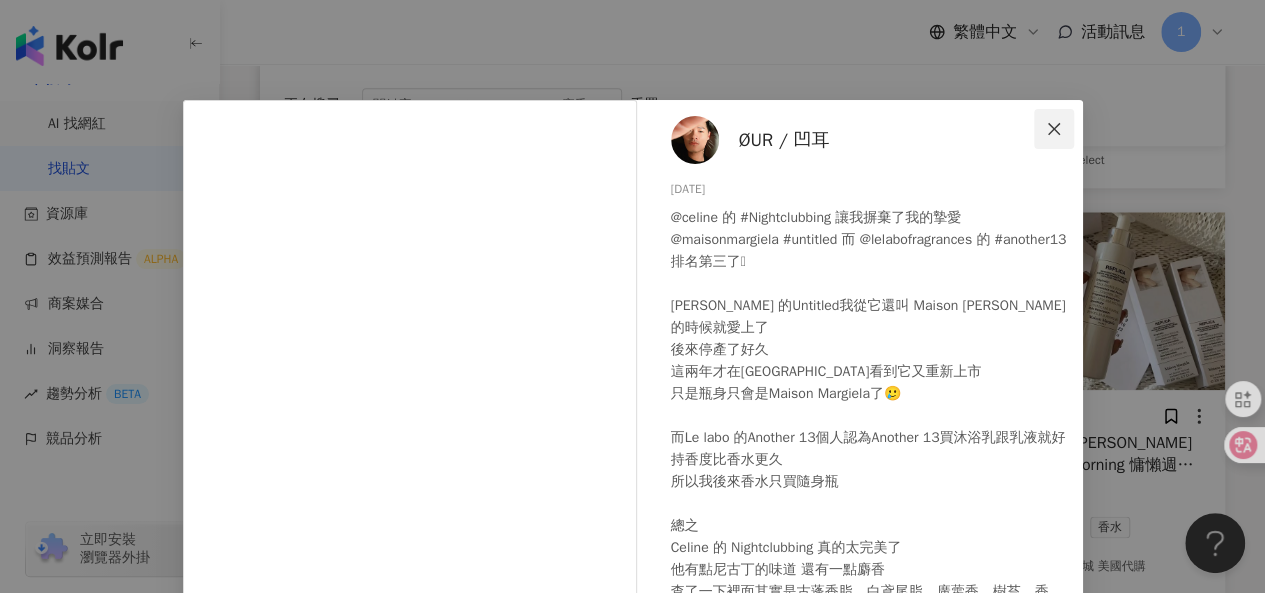 click 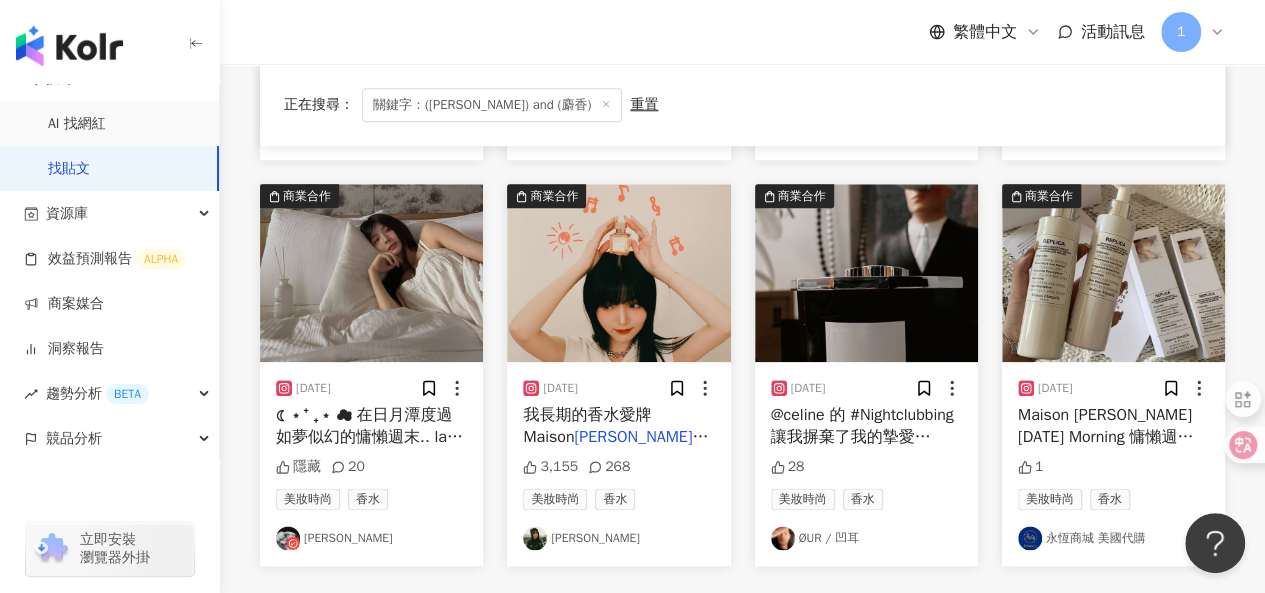 scroll, scrollTop: 4812, scrollLeft: 0, axis: vertical 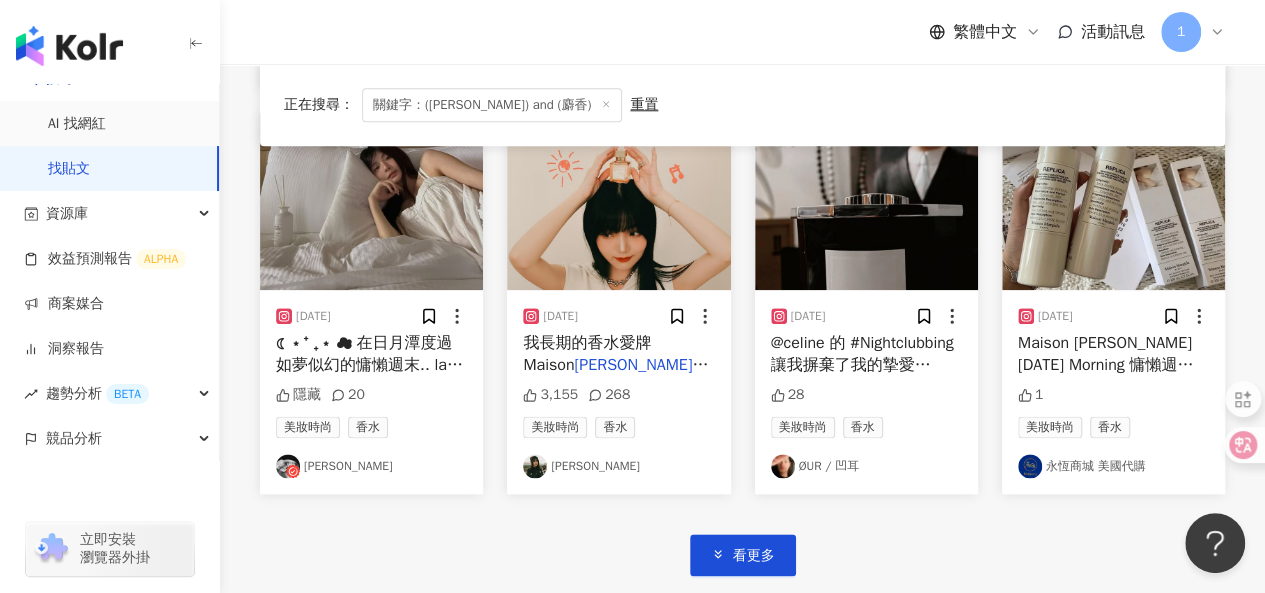 click on "☾ ⋆⁺₊⋆ ☁︎
在日月潭度過如夢似幻的慵懶週末..
lazy [DATE] morning (with [PERSON_NAME])🥚
我所有夏天的週末記憶大多是白色的、氤氳的空氣摻雜Maison Margiela慵懶週末淡香水的溫糯甜香，陽光灑在潔白床單的氣味。初時只有荔枝和橙花、然後是蓬鬆柔軟的木質最後在麝香裡作結。寧靜時刻真實柔軟的自己。
漢來日月行館6/1-6/30 慵懶週末限定房型 🛏️
住房可獲得慵懶週末的香氛旅行組、憑住房卡還可以至店櫃兌換品牌皮革束口袋～
@grand_hilai_sun_moon_lake
@maisonmargielafragrances @1010apothecary
（全台皆有實體門市可以試香🤍）
#我的慵懶週末" at bounding box center [379, 589] 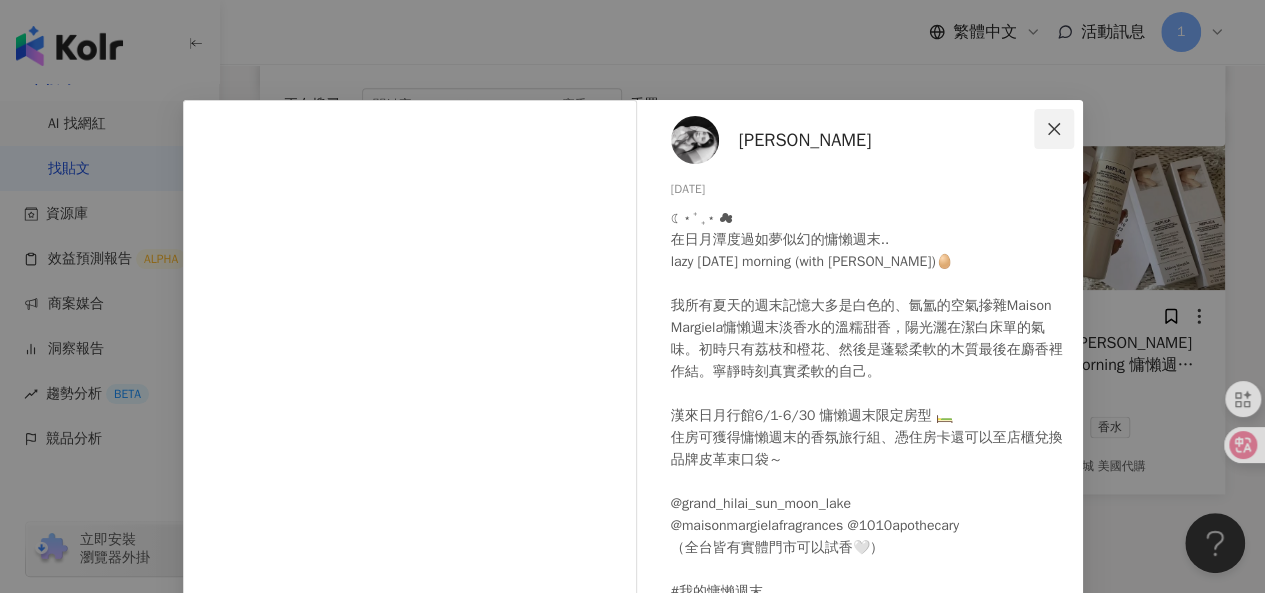 click at bounding box center (1054, 129) 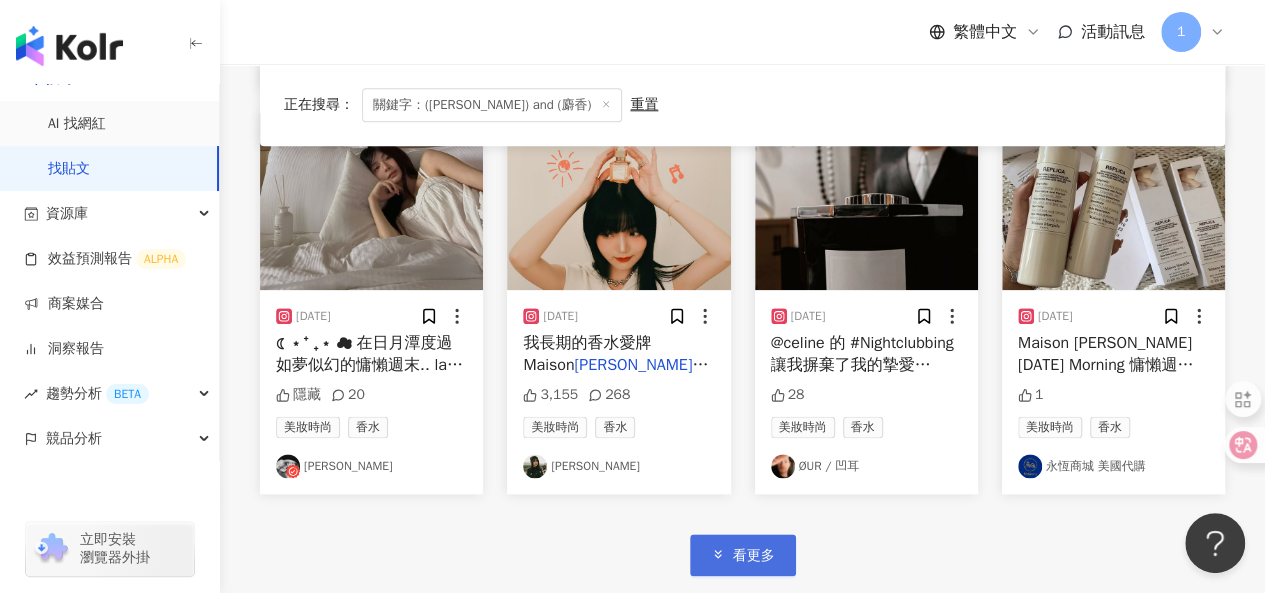 click on "看更多" at bounding box center (754, 556) 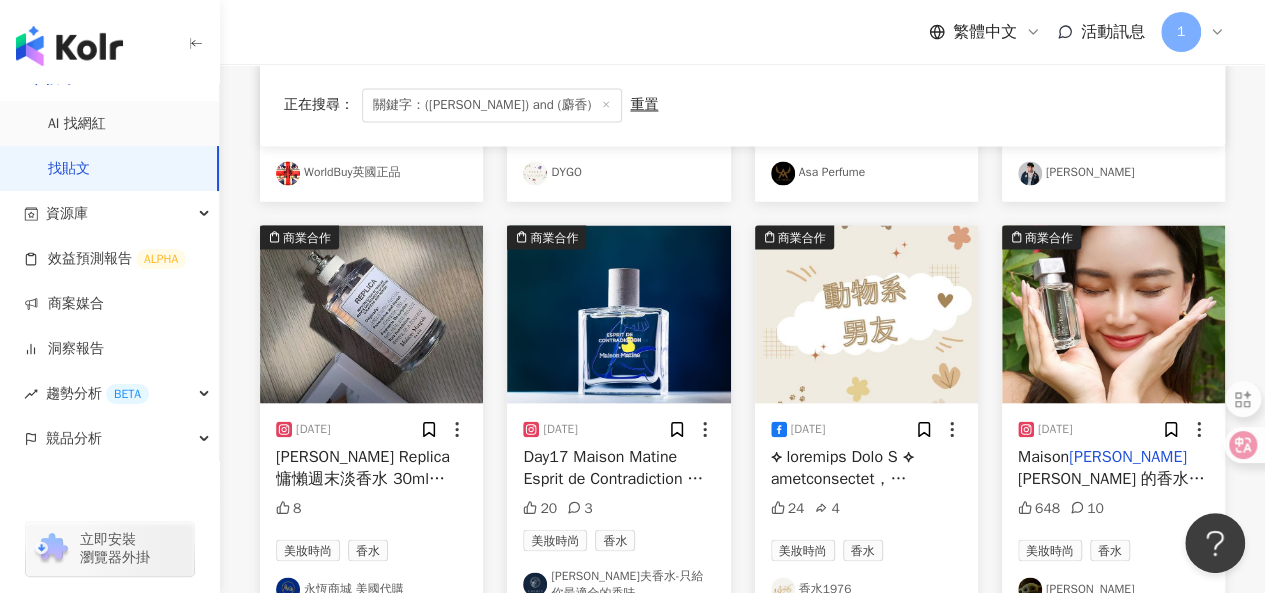 scroll, scrollTop: 5212, scrollLeft: 0, axis: vertical 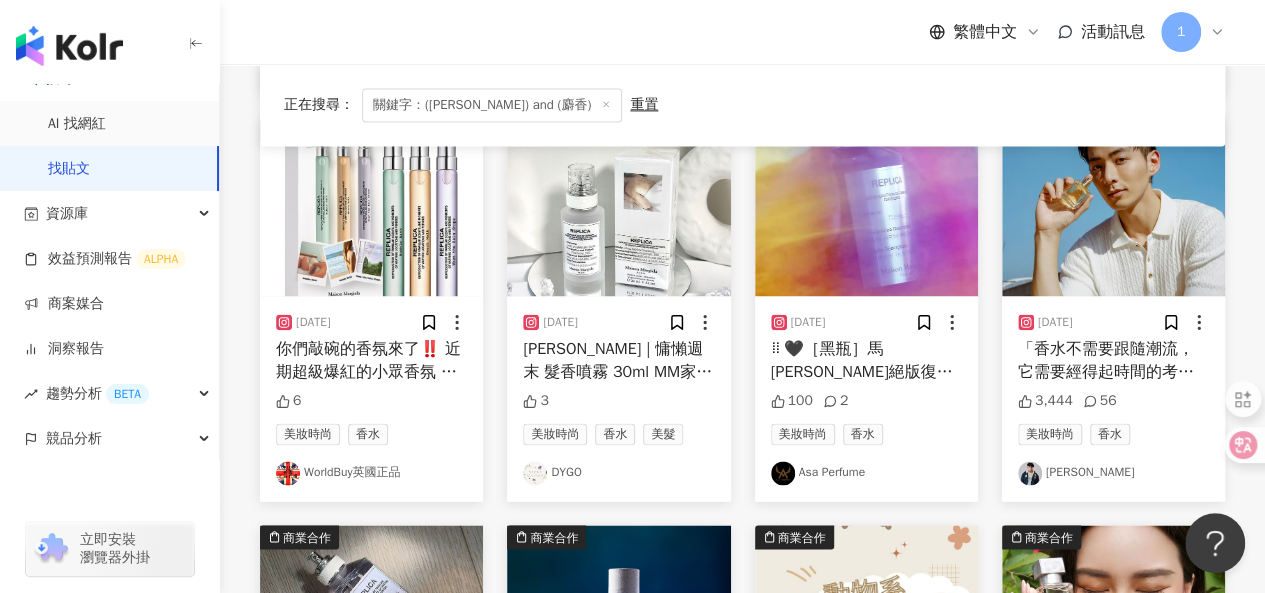 click on "「香水不需要跟隨潮流，它需要經得起時間的考驗。」———" at bounding box center (1106, 371) 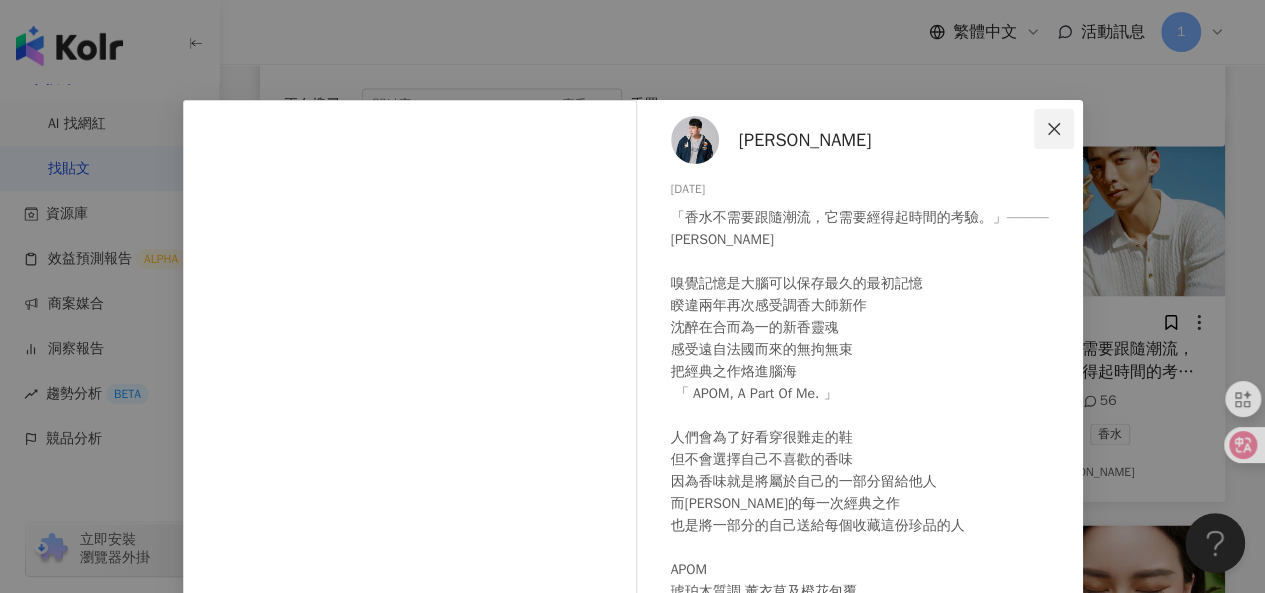 click 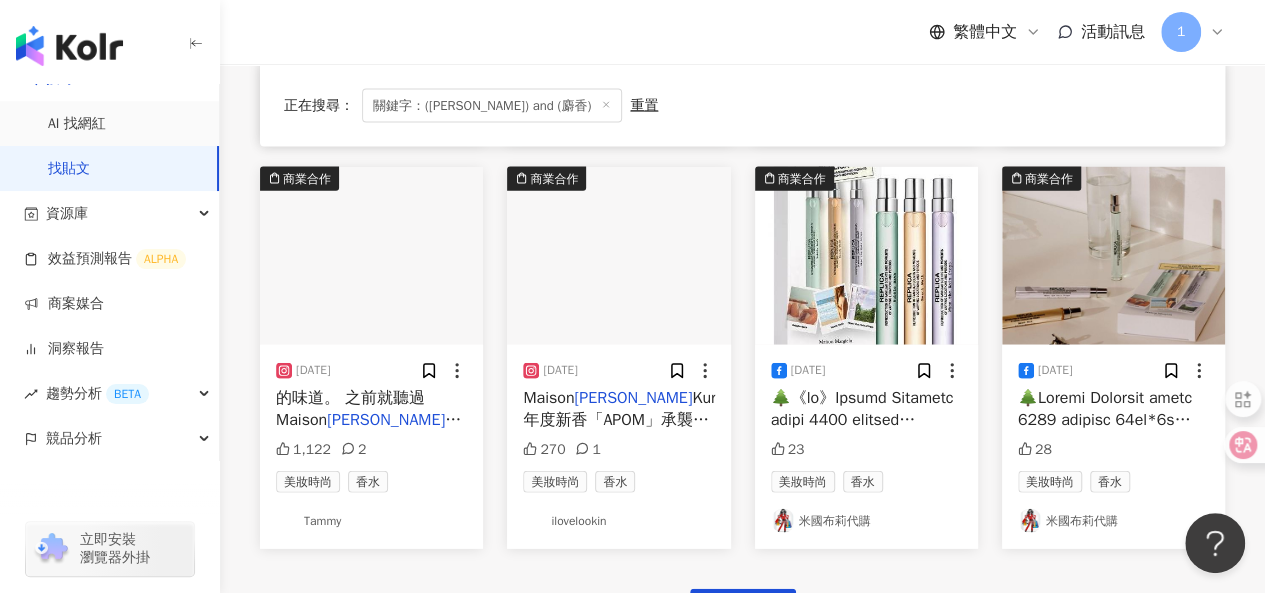scroll, scrollTop: 6112, scrollLeft: 0, axis: vertical 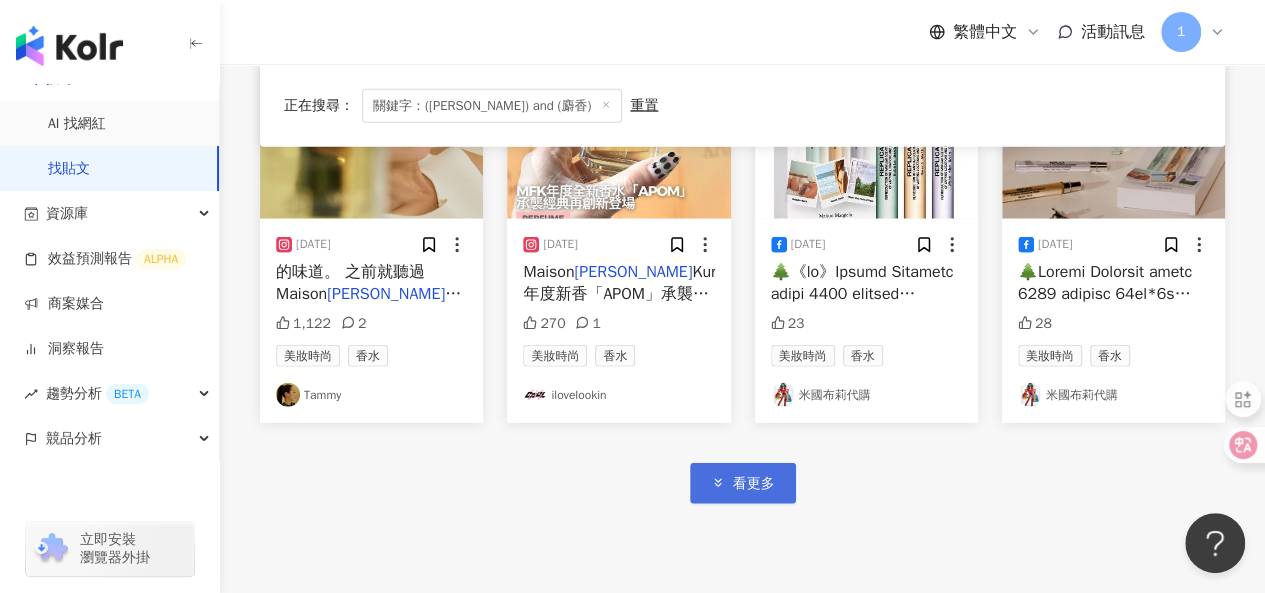click on "看更多" at bounding box center [743, 483] 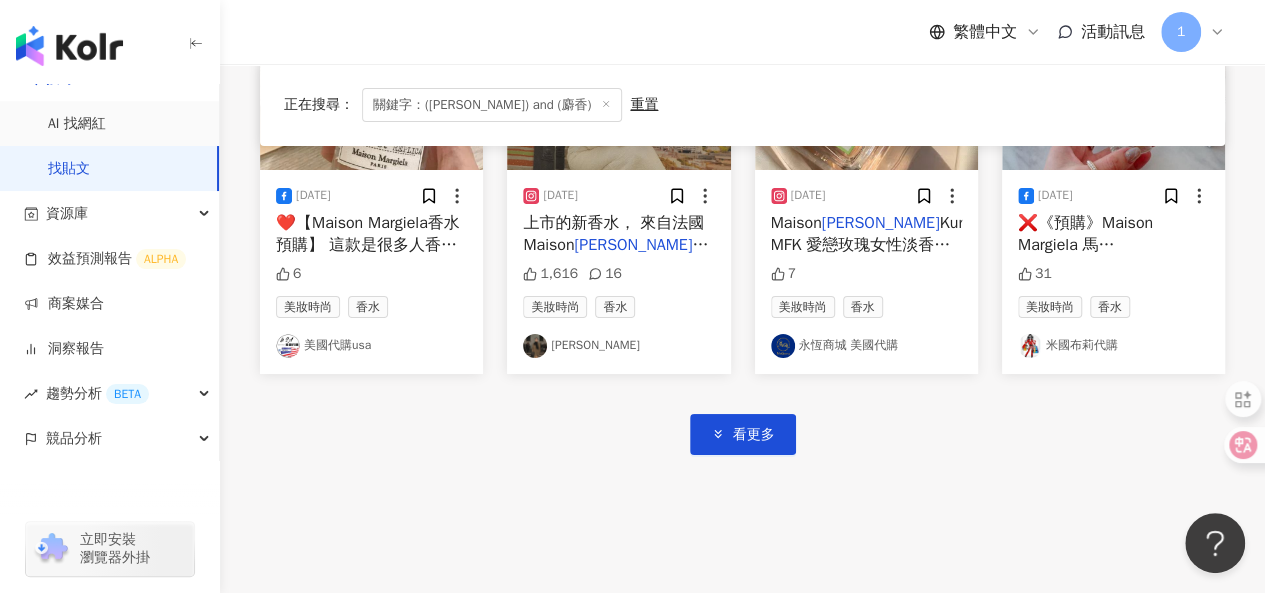 scroll, scrollTop: 7412, scrollLeft: 0, axis: vertical 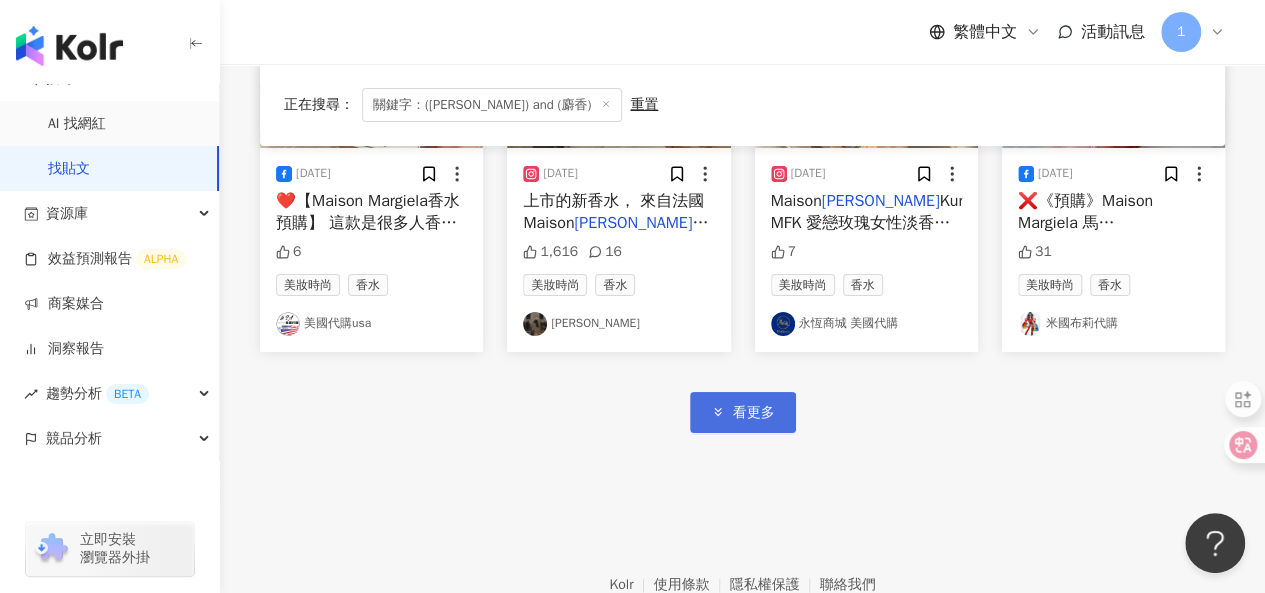 click on "看更多" at bounding box center [743, 412] 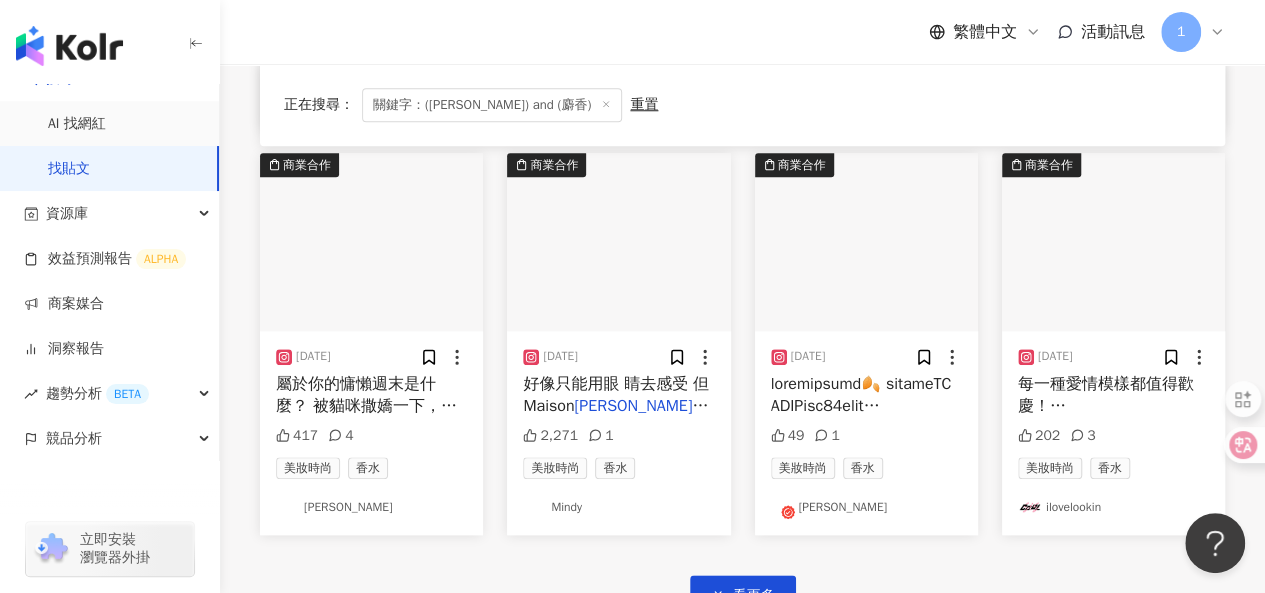 scroll, scrollTop: 8512, scrollLeft: 0, axis: vertical 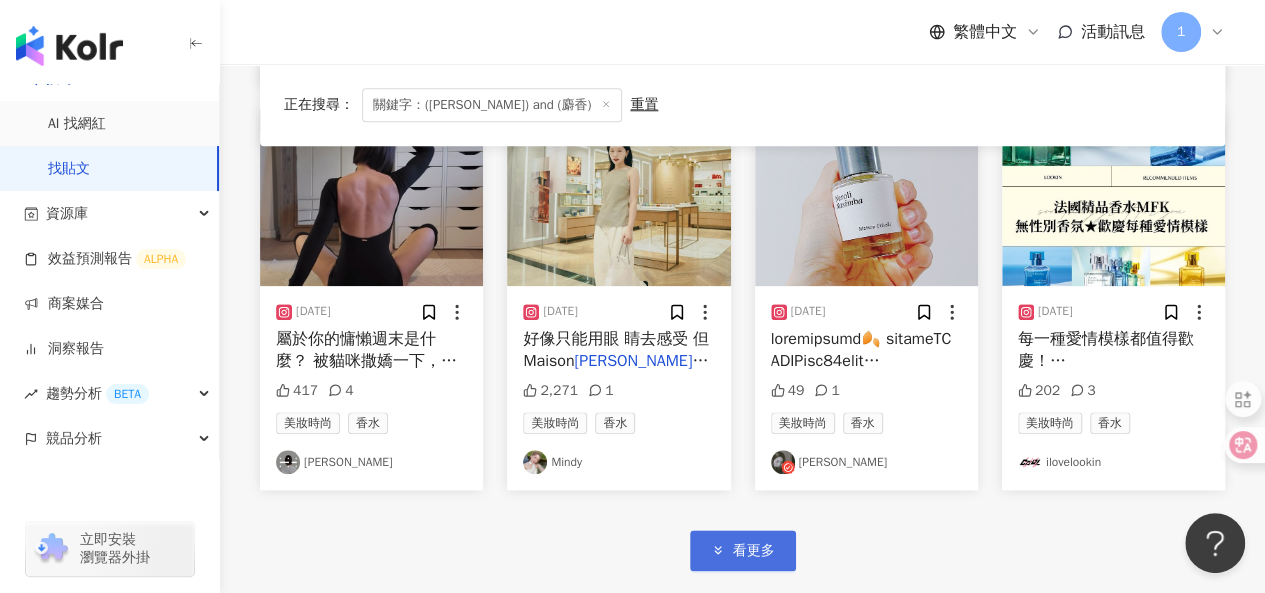 click on "看更多" at bounding box center (754, 551) 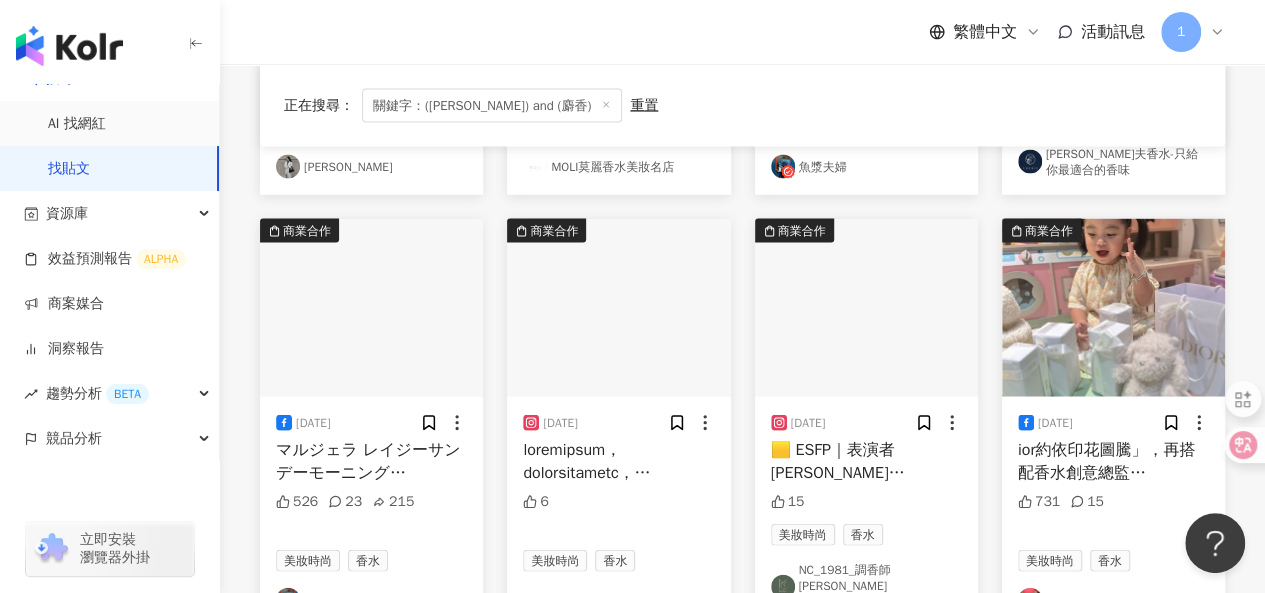 scroll, scrollTop: 9712, scrollLeft: 0, axis: vertical 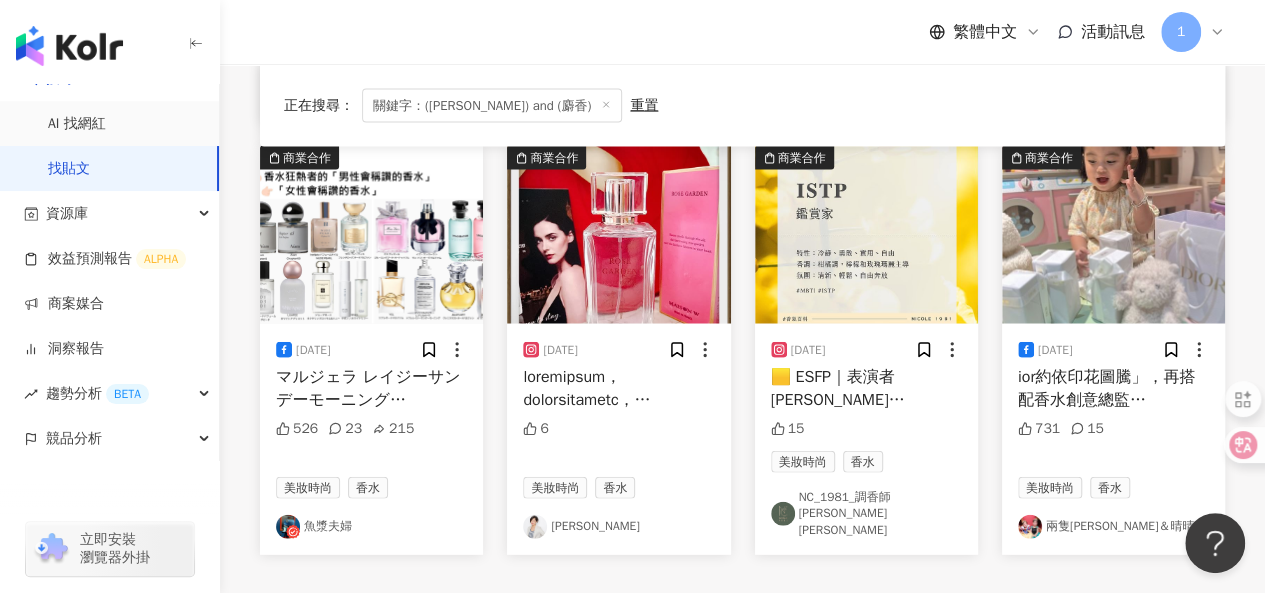 click on "看更多" at bounding box center [754, 616] 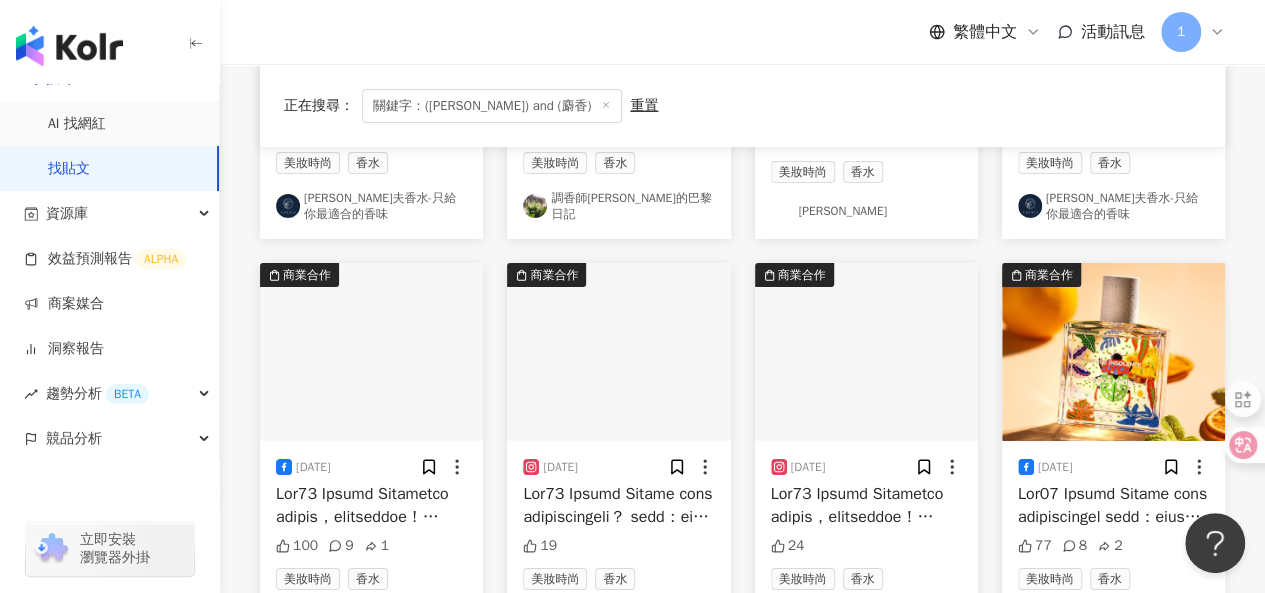 scroll, scrollTop: 10912, scrollLeft: 0, axis: vertical 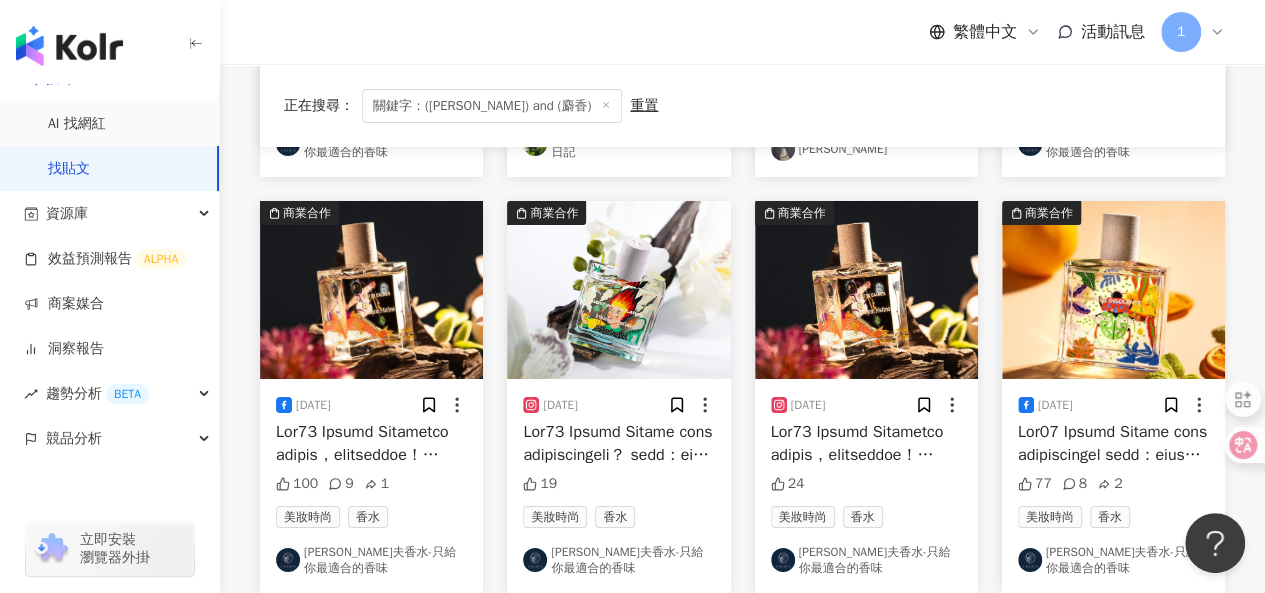 click on "看更多" at bounding box center (754, 654) 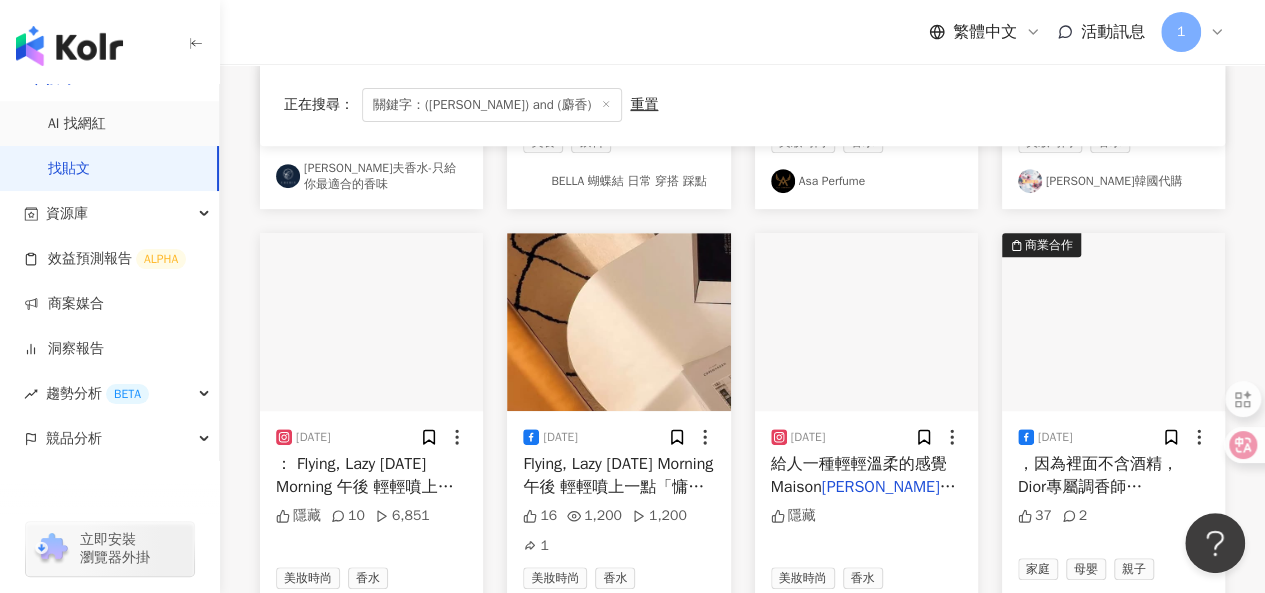 scroll, scrollTop: 12212, scrollLeft: 0, axis: vertical 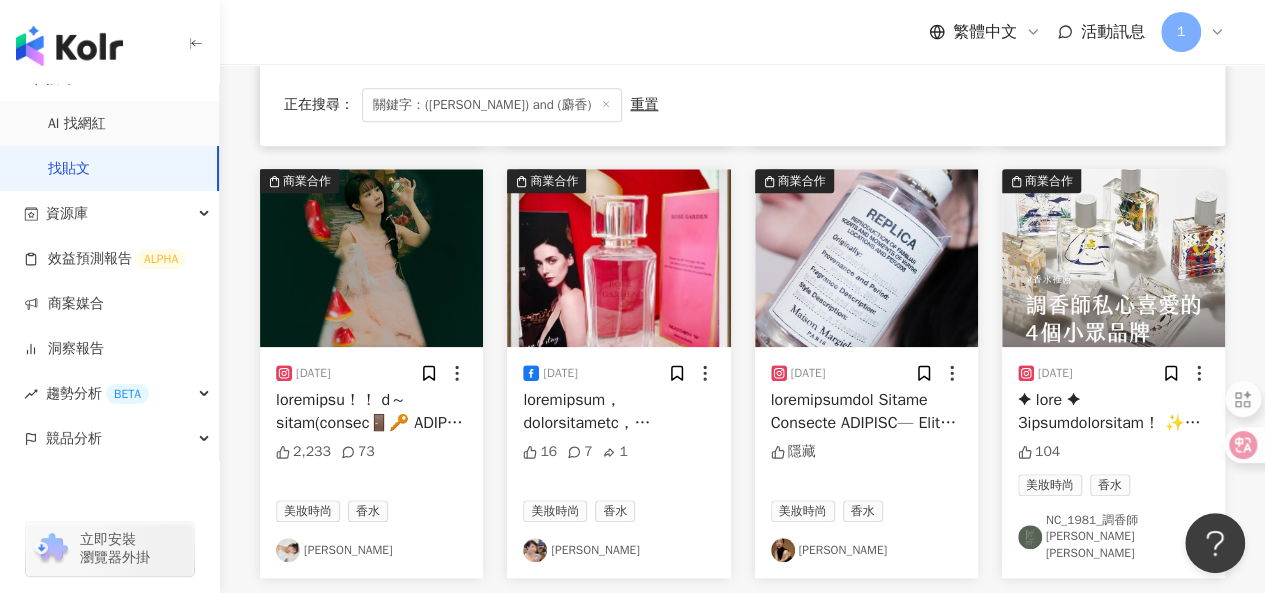 click on "看更多" at bounding box center (754, 639) 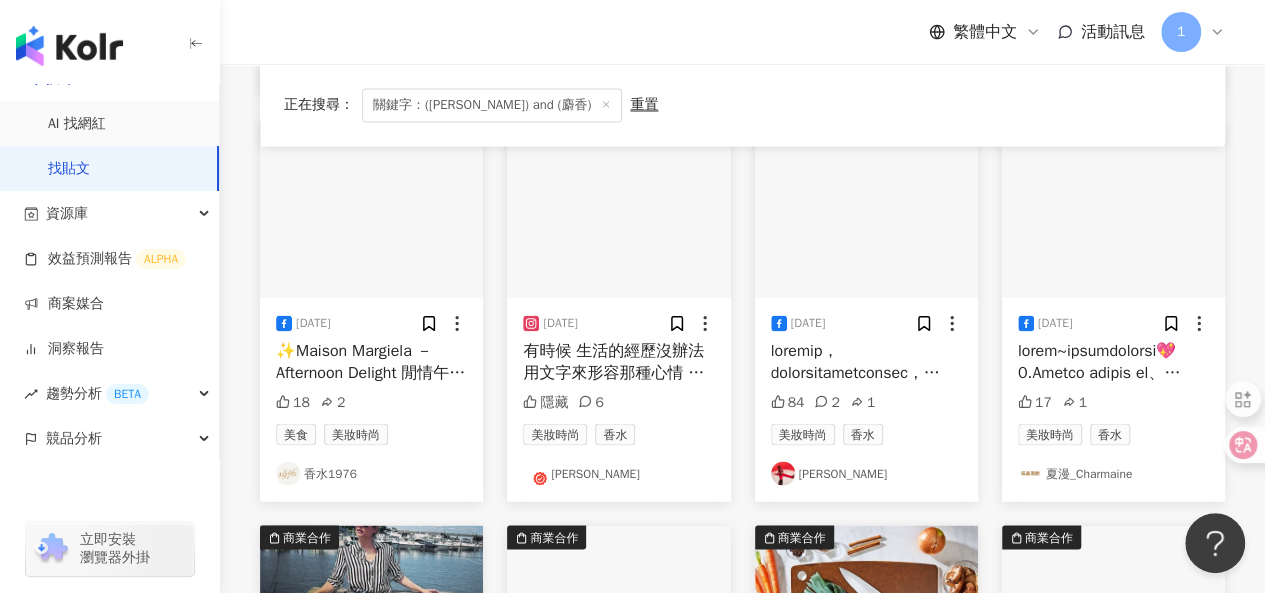 scroll, scrollTop: 13412, scrollLeft: 0, axis: vertical 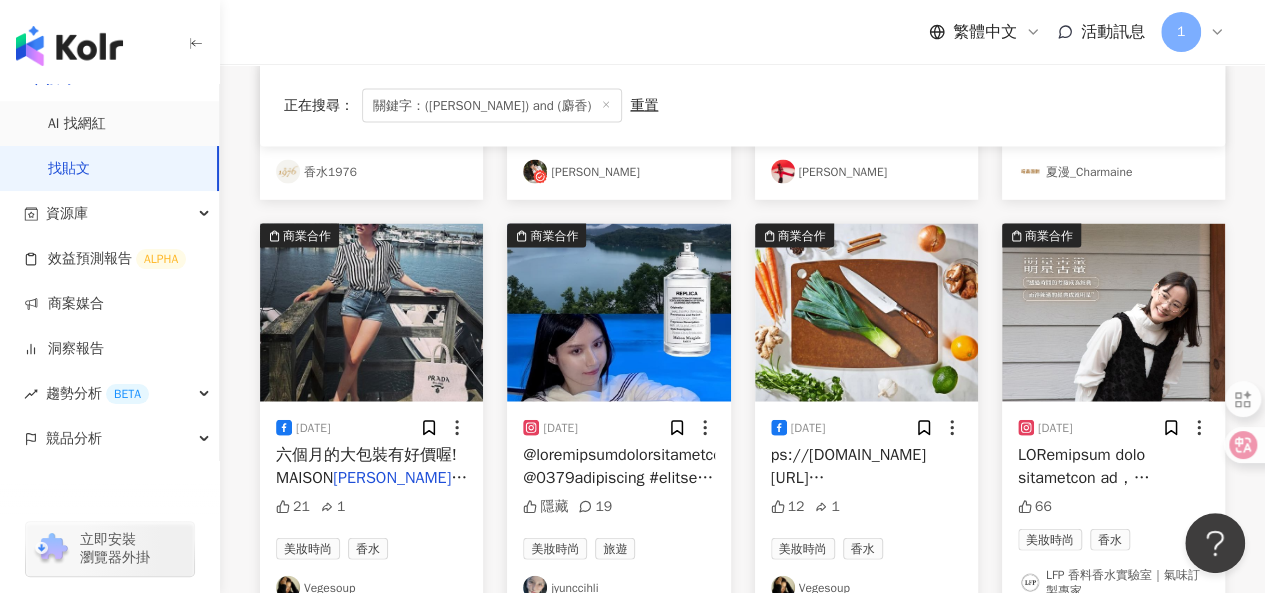 click 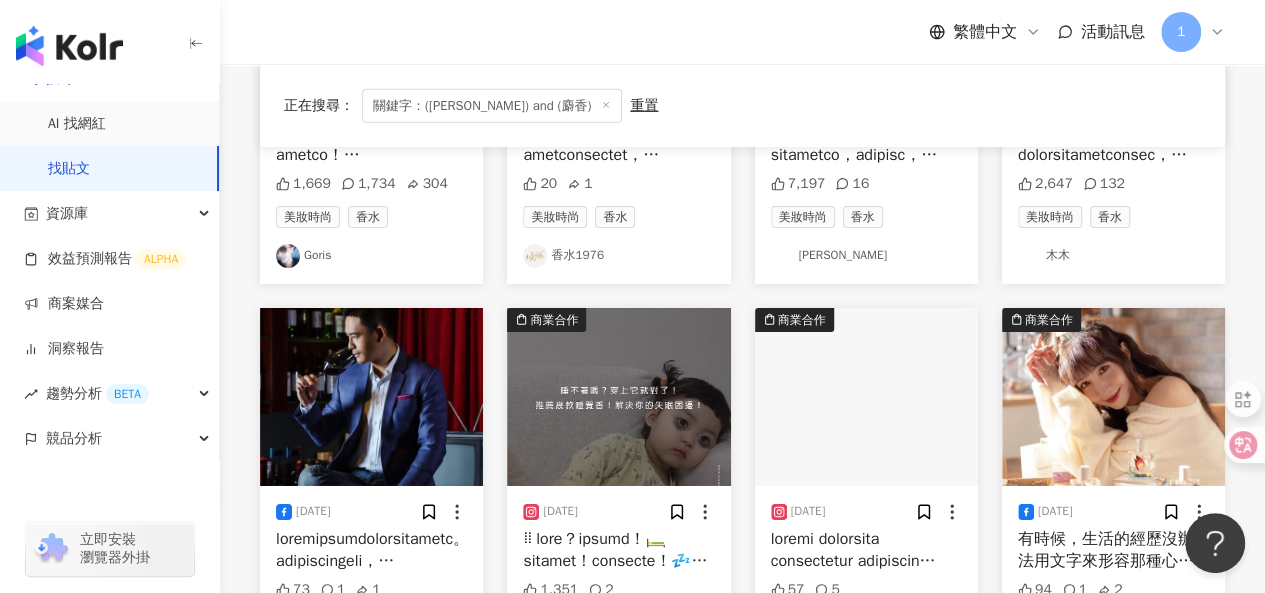 scroll, scrollTop: 14612, scrollLeft: 0, axis: vertical 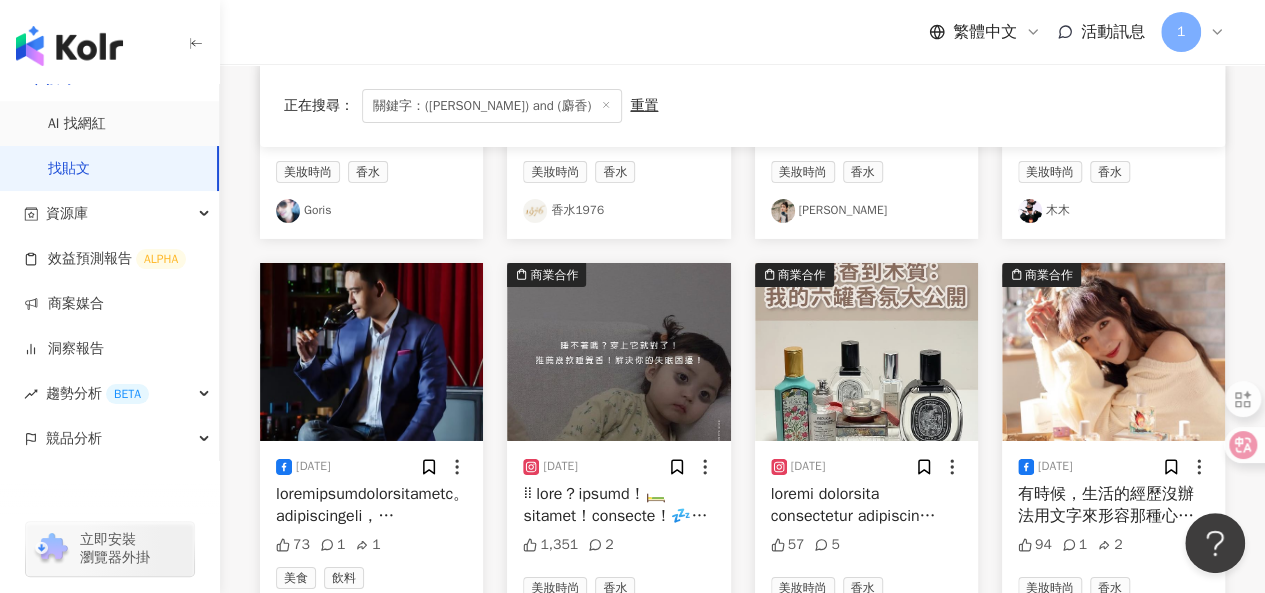 click on "看更多" at bounding box center (754, 716) 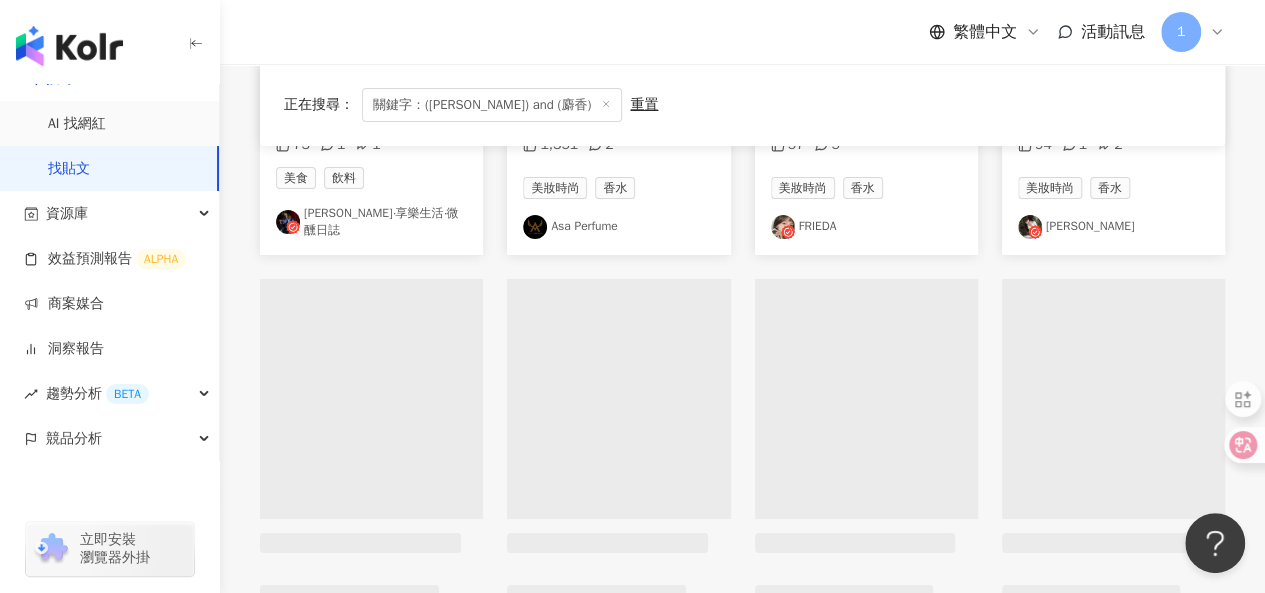 scroll, scrollTop: 14912, scrollLeft: 0, axis: vertical 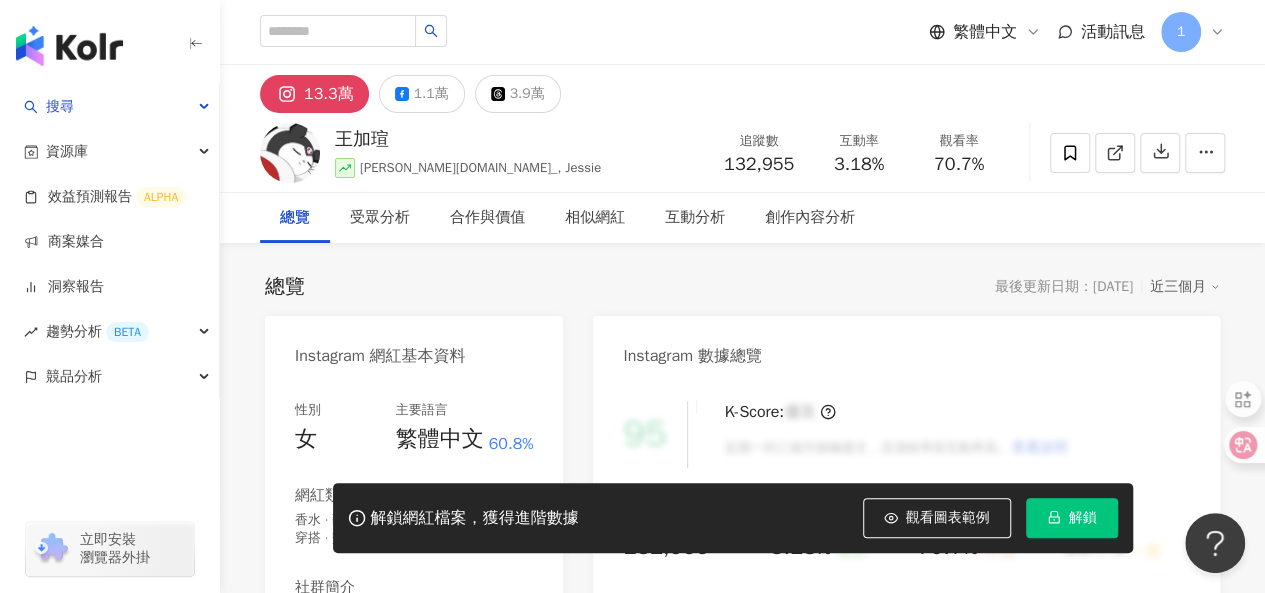 click on "13.3萬" at bounding box center (329, 94) 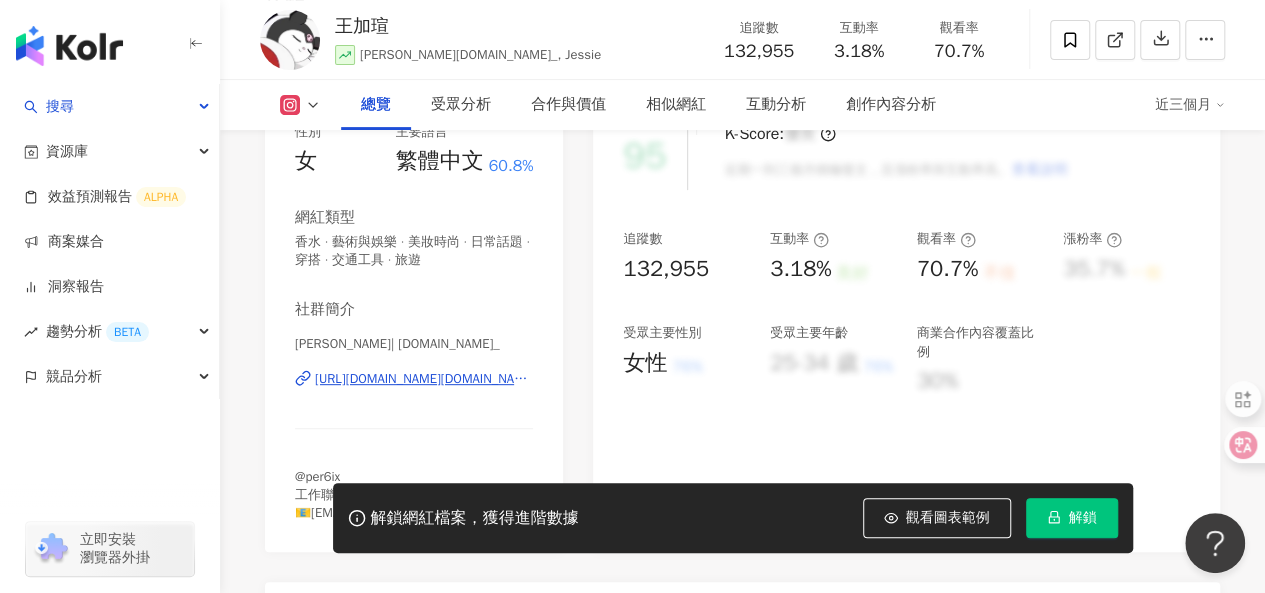 scroll, scrollTop: 300, scrollLeft: 0, axis: vertical 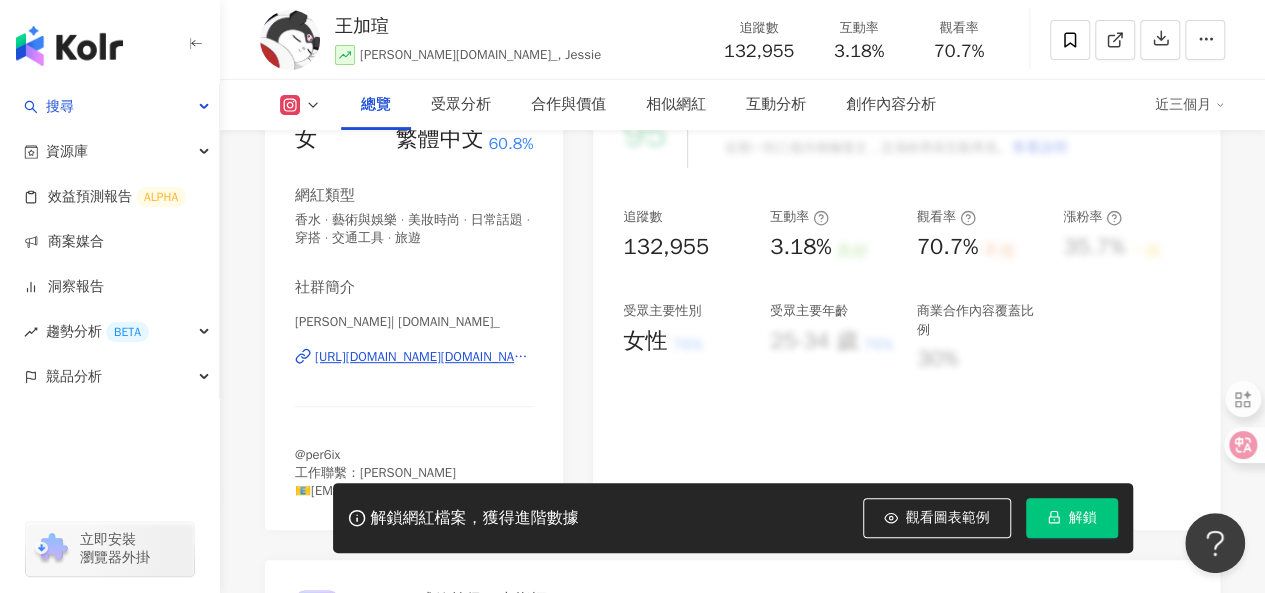 click on "https://www.instagram.com/jessie.wang_/" at bounding box center (424, 357) 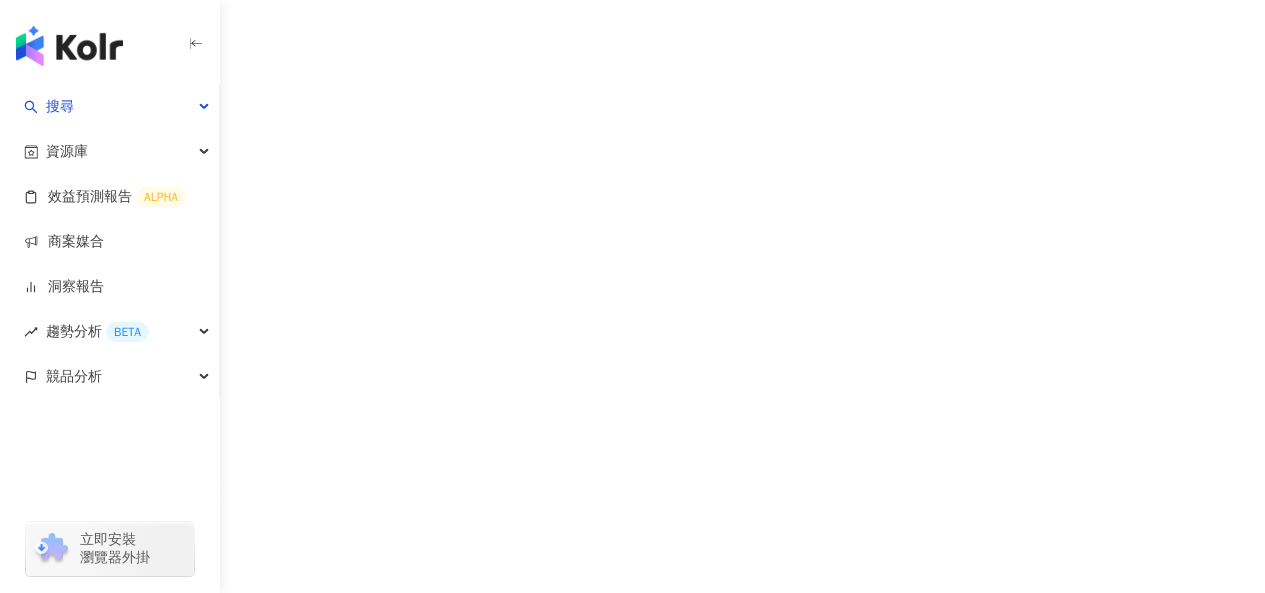 scroll, scrollTop: 0, scrollLeft: 0, axis: both 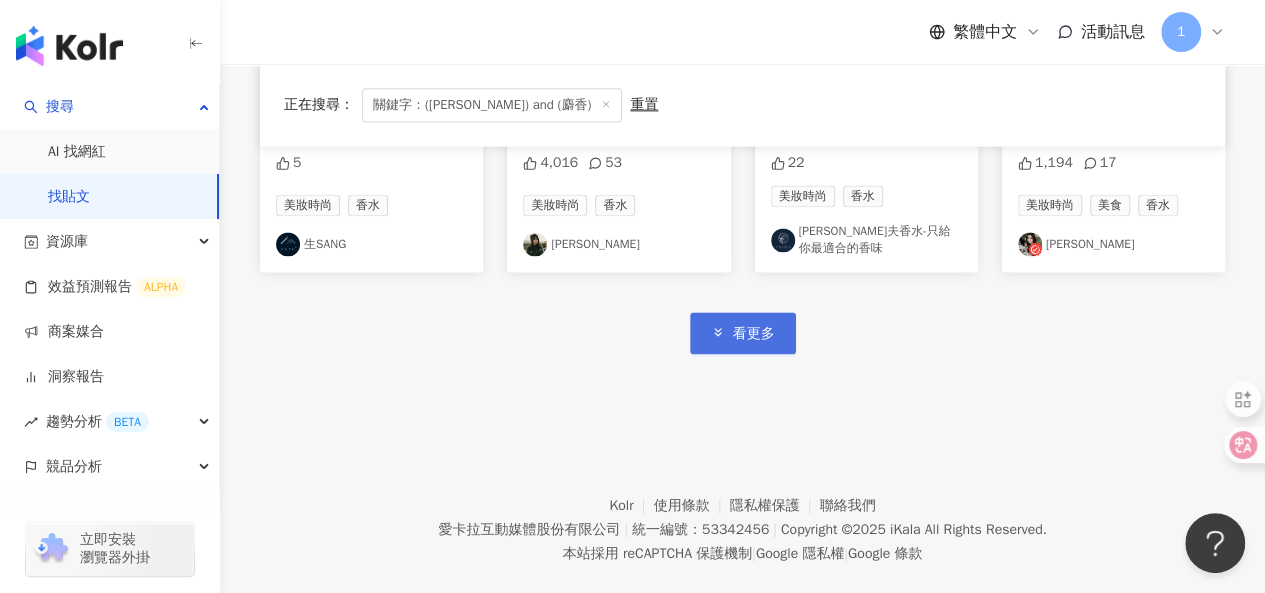 click on "看更多" at bounding box center [754, 334] 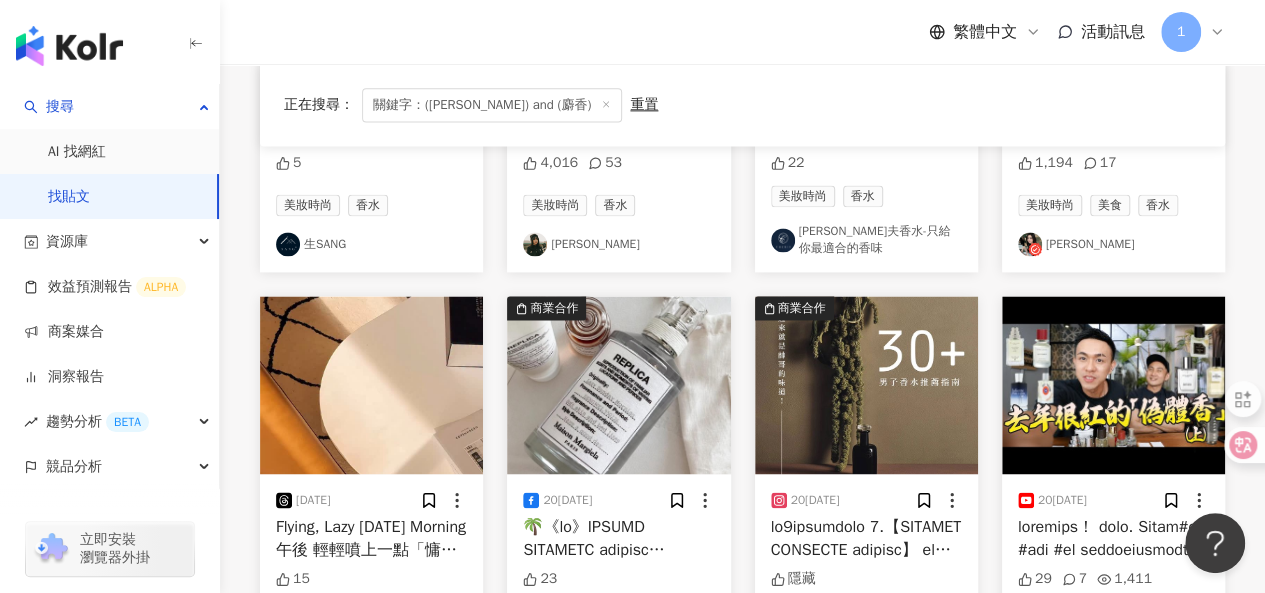 scroll, scrollTop: 2549, scrollLeft: 0, axis: vertical 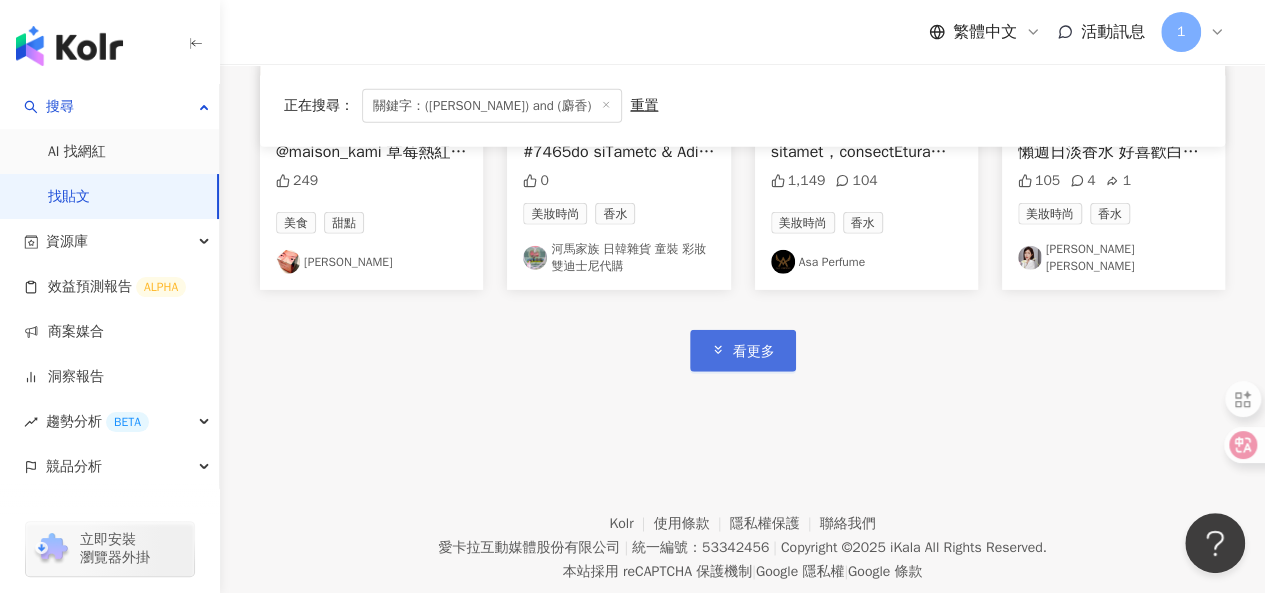 click on "看更多" at bounding box center (754, 352) 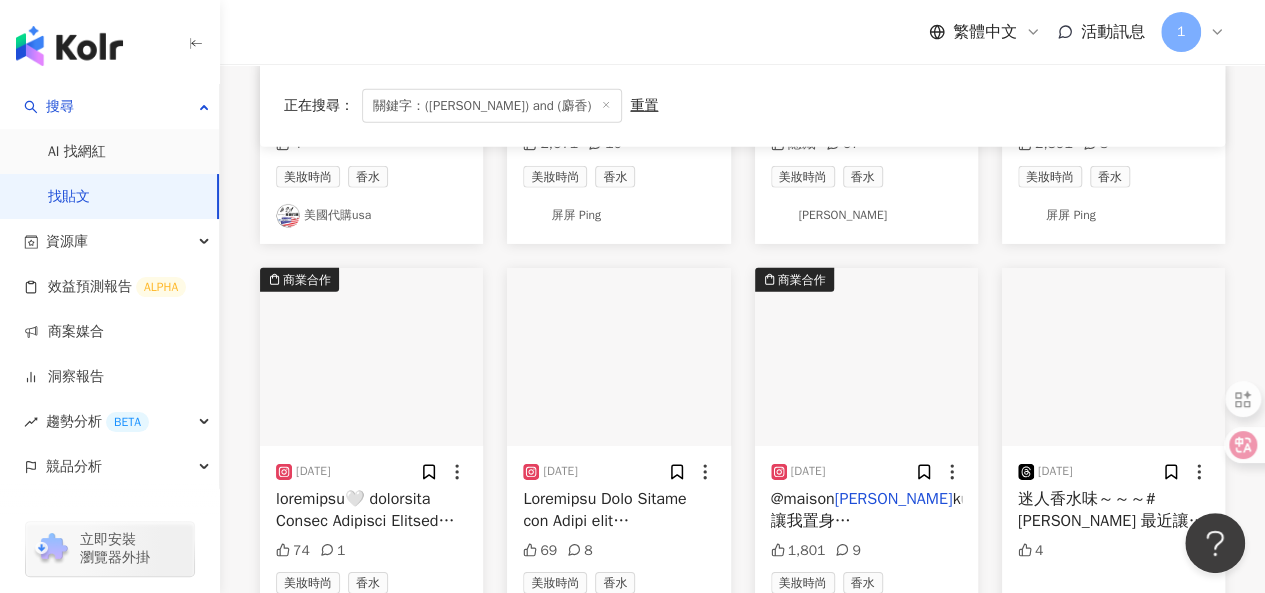 scroll, scrollTop: 3776, scrollLeft: 0, axis: vertical 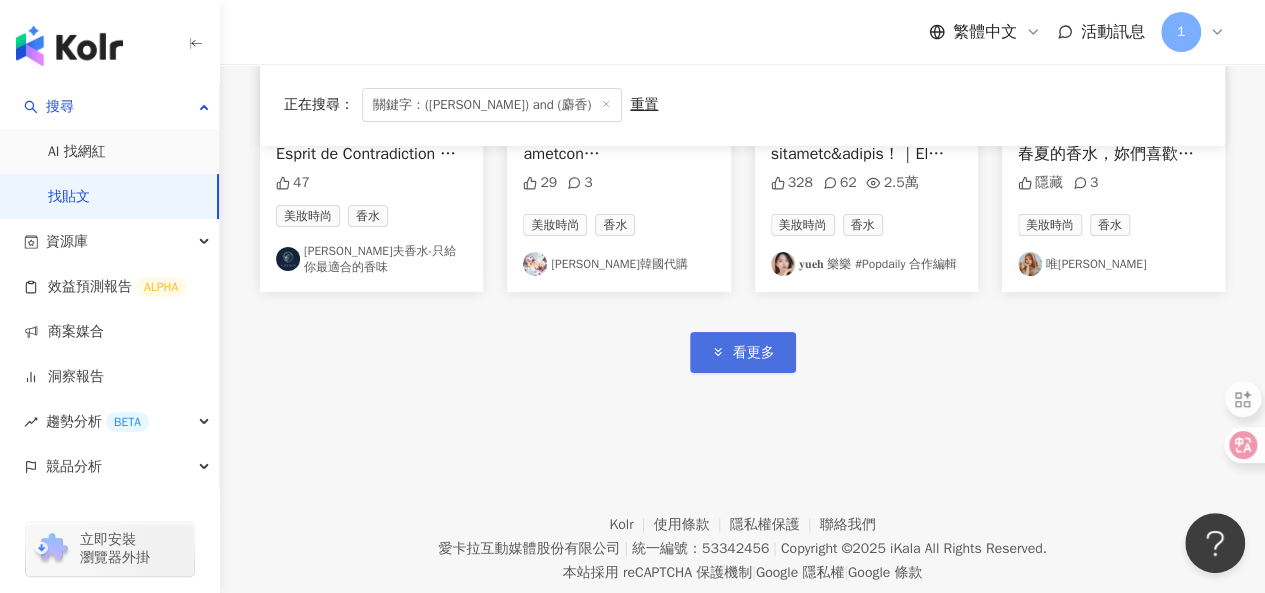 click on "看更多" at bounding box center [754, 353] 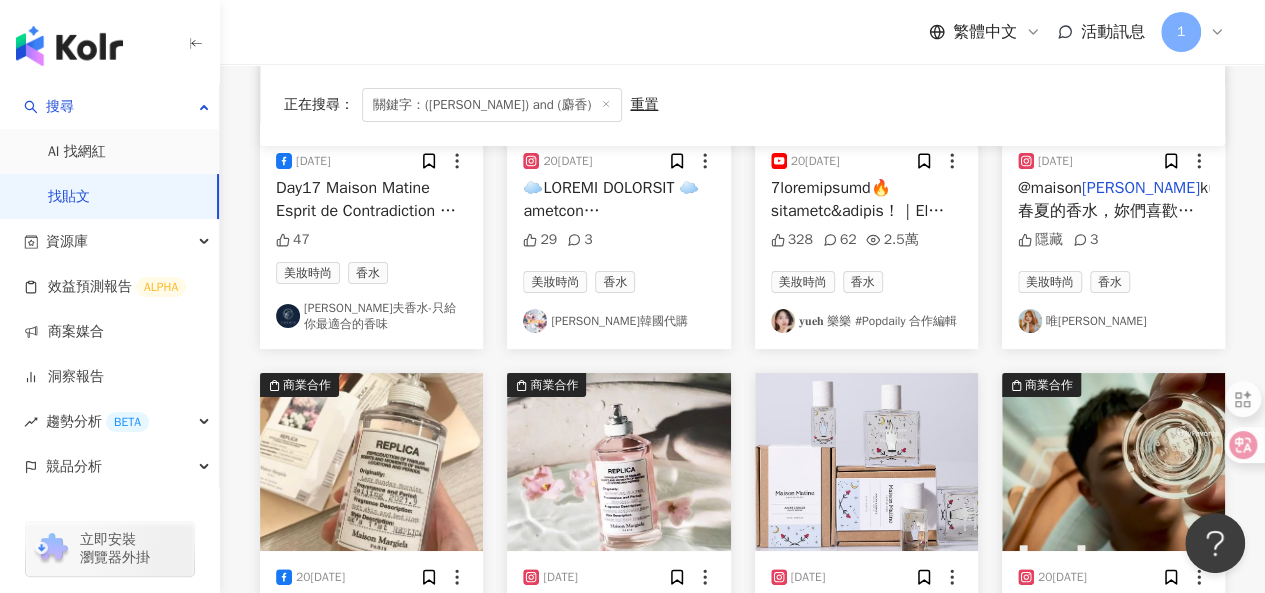 scroll, scrollTop: 4076, scrollLeft: 0, axis: vertical 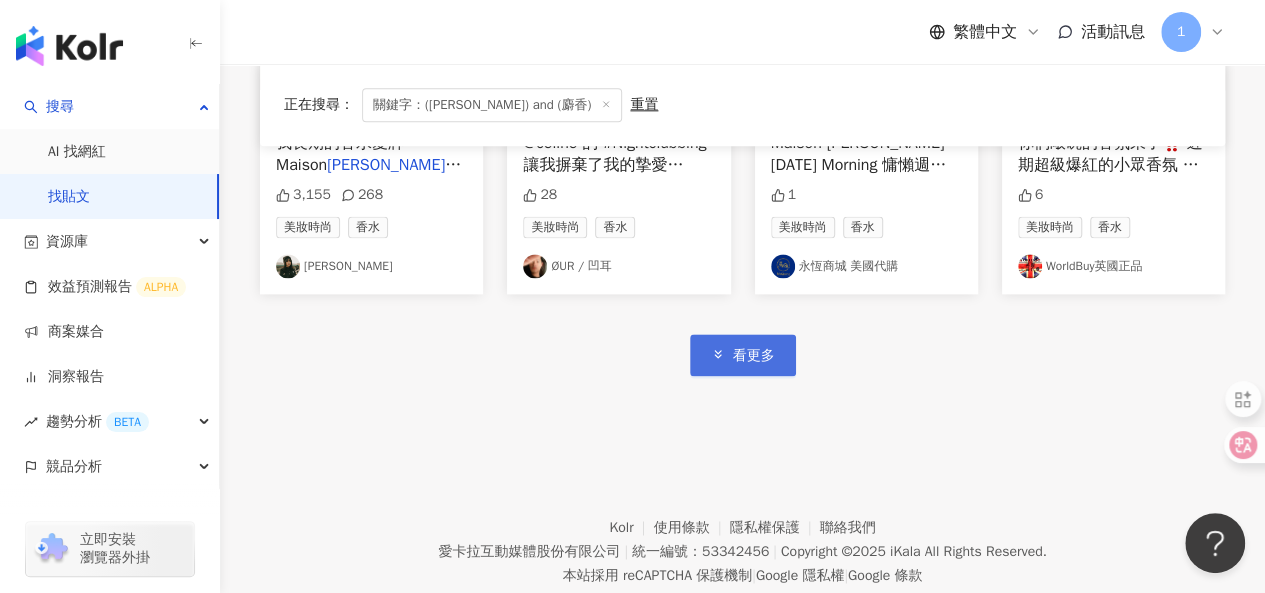 click on "看更多" at bounding box center (743, 354) 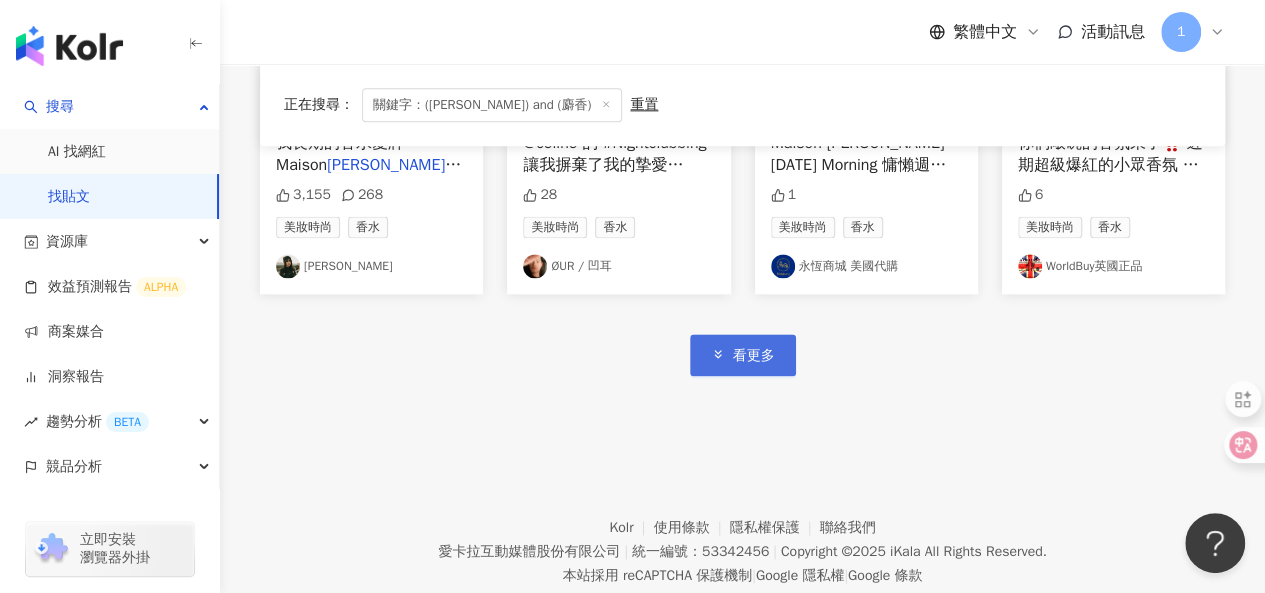 click on "看更多" at bounding box center [754, 356] 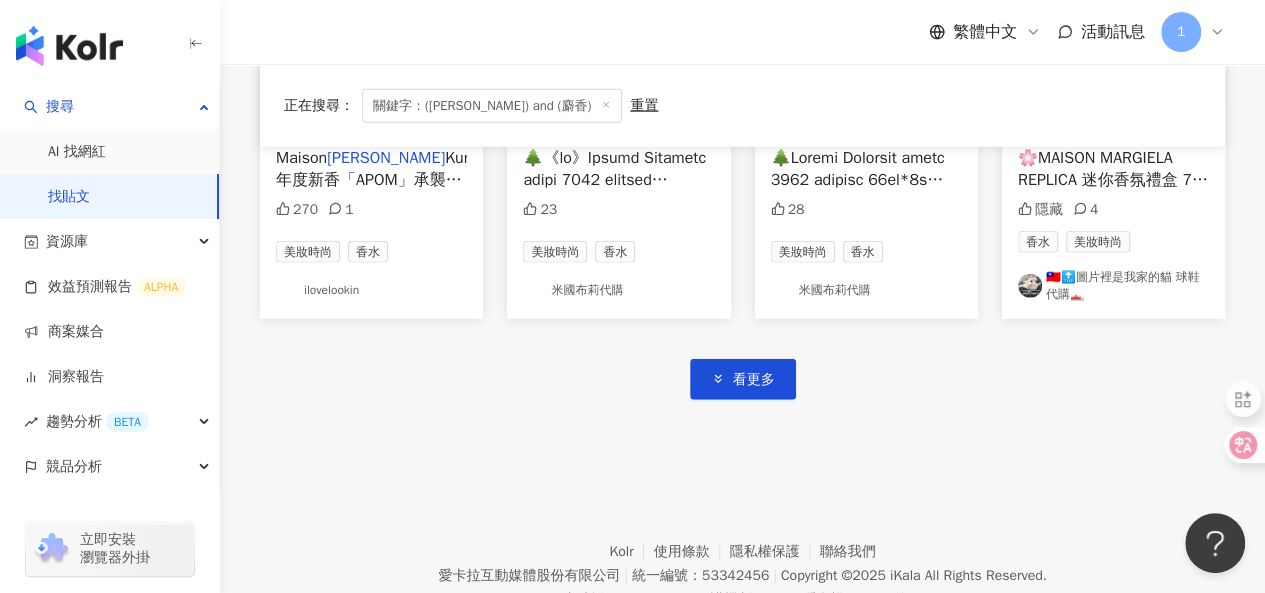 scroll, scrollTop: 6248, scrollLeft: 0, axis: vertical 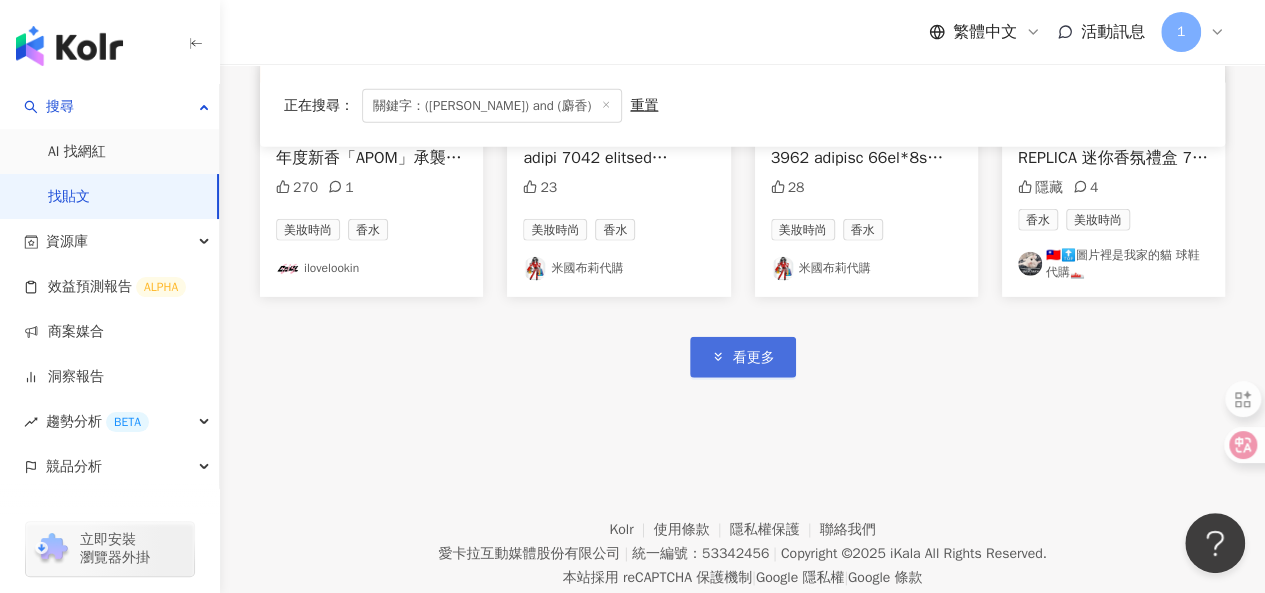 click on "看更多" at bounding box center (754, 358) 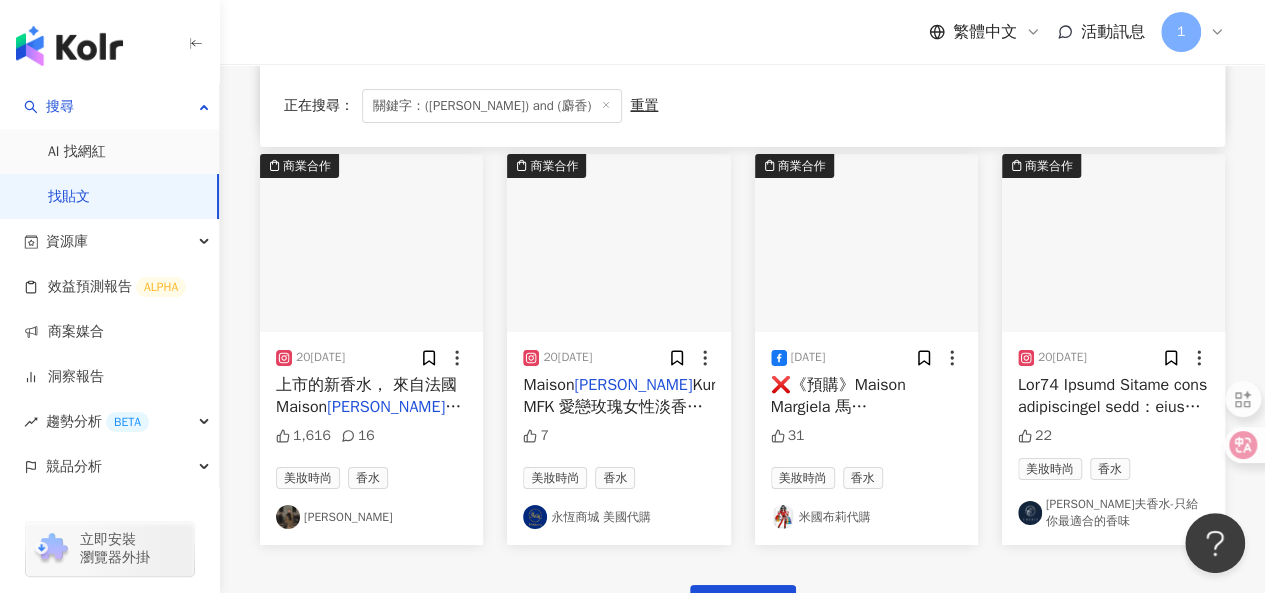 scroll, scrollTop: 7266, scrollLeft: 0, axis: vertical 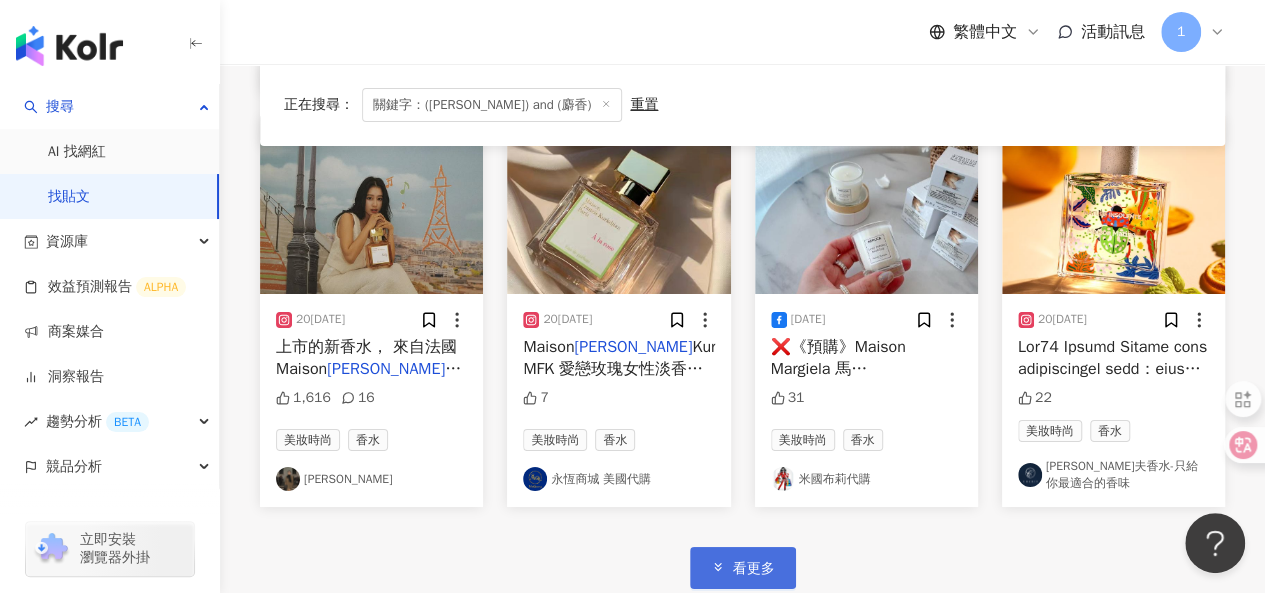 click on "看更多" at bounding box center [743, 567] 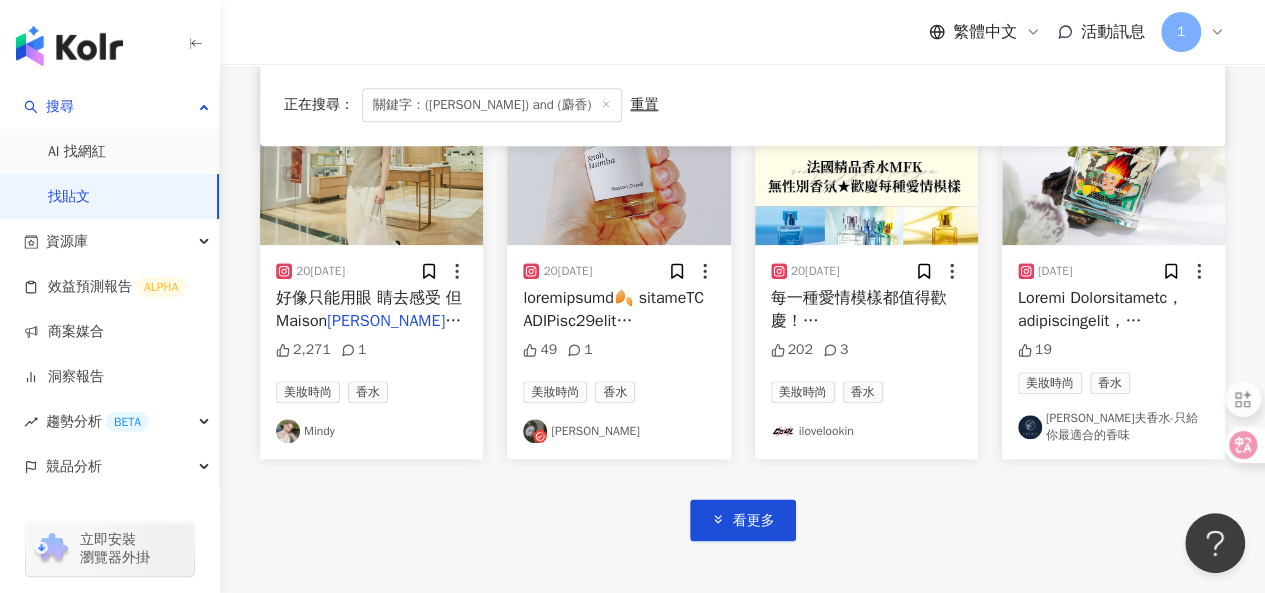 scroll, scrollTop: 8721, scrollLeft: 0, axis: vertical 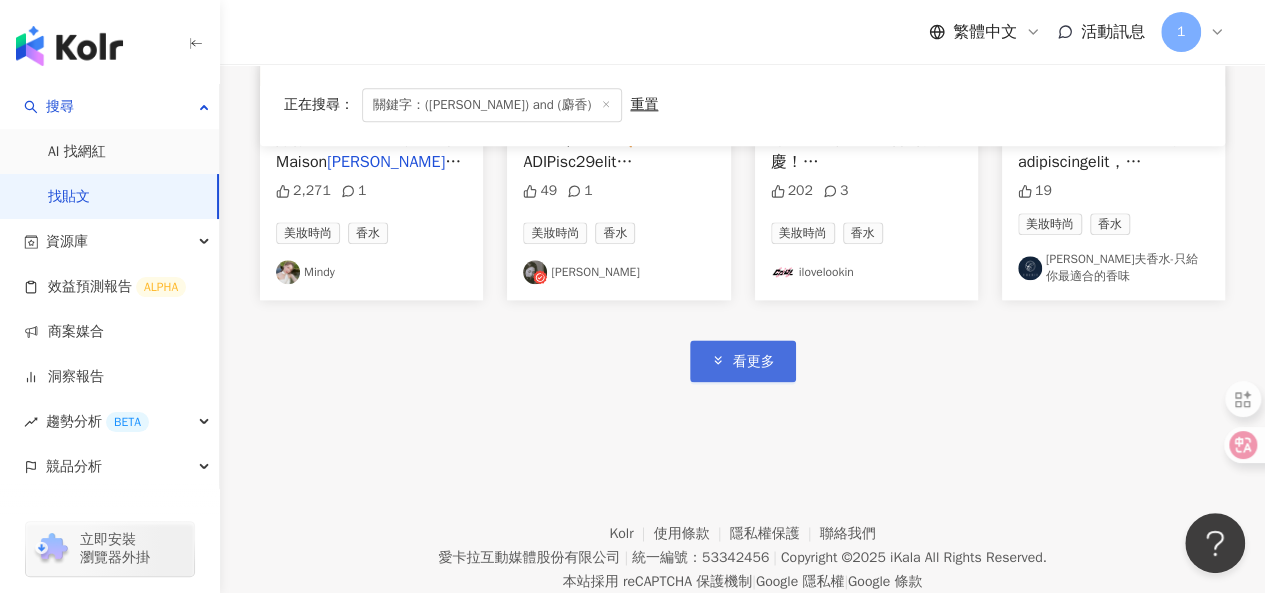click on "看更多" at bounding box center (743, 360) 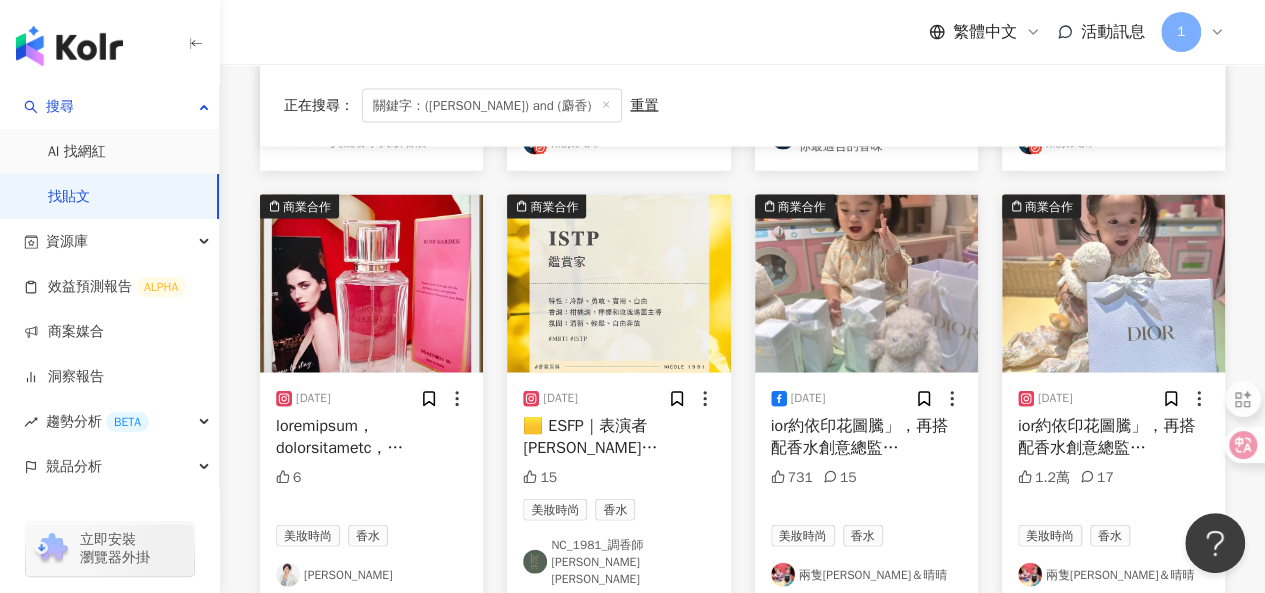 scroll, scrollTop: 9786, scrollLeft: 0, axis: vertical 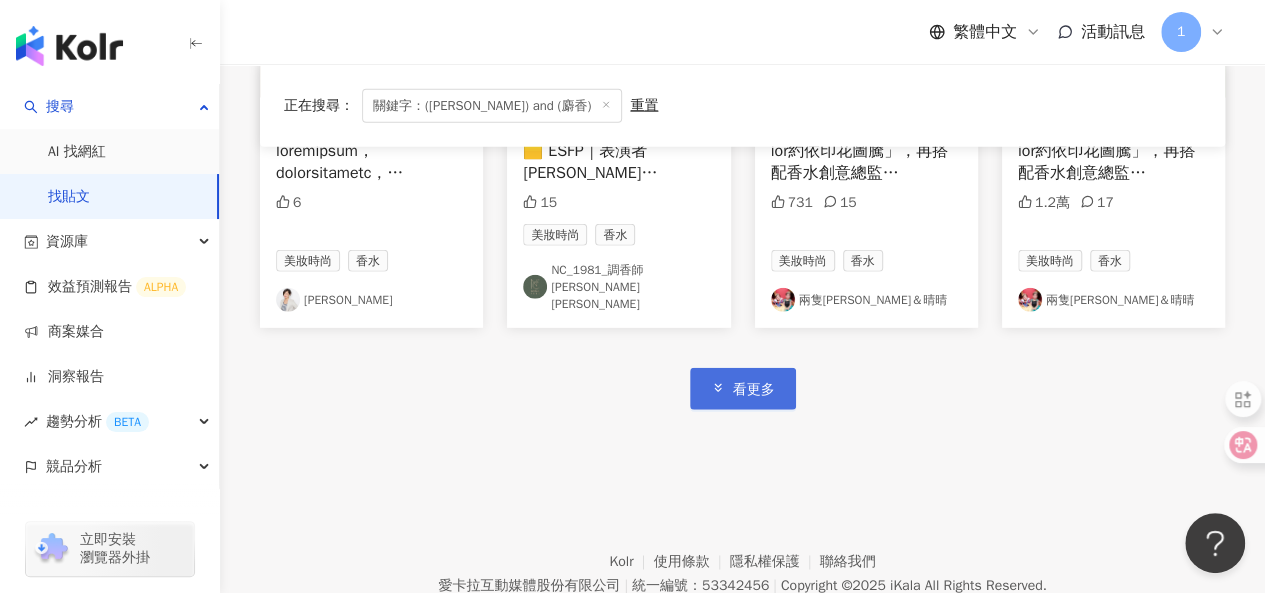click on "看更多" at bounding box center [743, 388] 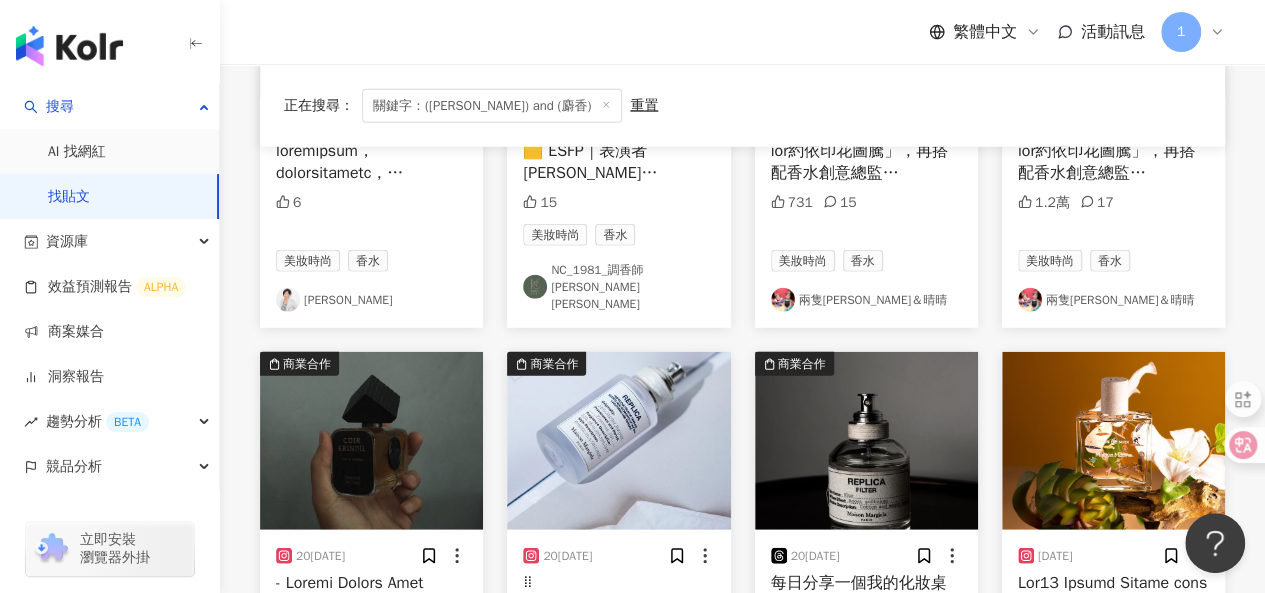 click on "正在搜尋 ： 關鍵字：([PERSON_NAME]) and (麝香) 重置 排序： 關聯性 商業合作 [DATE] 氛圍。
｜對香推薦｜Maison  [PERSON_NAME] 經典 43 美妝時尚 香水 NC_1981_調香師[PERSON_NAME] [PERSON_NAME] 商業合作 [DATE] Maison  [PERSON_NAME] [PERSON_NAME]  Kurkdjian，象徵自由、純淨、優雅、永恆，完美演繹法國香氛的精緻傳統。瓶身堅持透明無暇感，香水系館也運用特殊材質使其隱身瓶中，外包裝則以質感奢華元素呈現。這位天才調香師在[GEOGRAPHIC_DATA]、倫敦等時尚國家已是當代知名[DEMOGRAPHIC_DATA]氛大師，將香氛的了解，透過香味傳遞給大家。
———————————
訂購方式：
官方LINE🔍@ibs4259j 3 美妝時尚 香水 -218 °C  Online Store. 商業合作 [DATE] ❤️七夕情人節快樂❤️
[PERSON_NAME] 42 6 美妝時尚 香水 vivianbabe(愛美麗的小喵喵) 商業合作 [DATE] 隱藏 3 美妝時尚 香水 [PERSON_NAME] [DATE] 21 6 571 美妝時尚 [PERSON_NAME] [DATE]" at bounding box center (742, -3989) 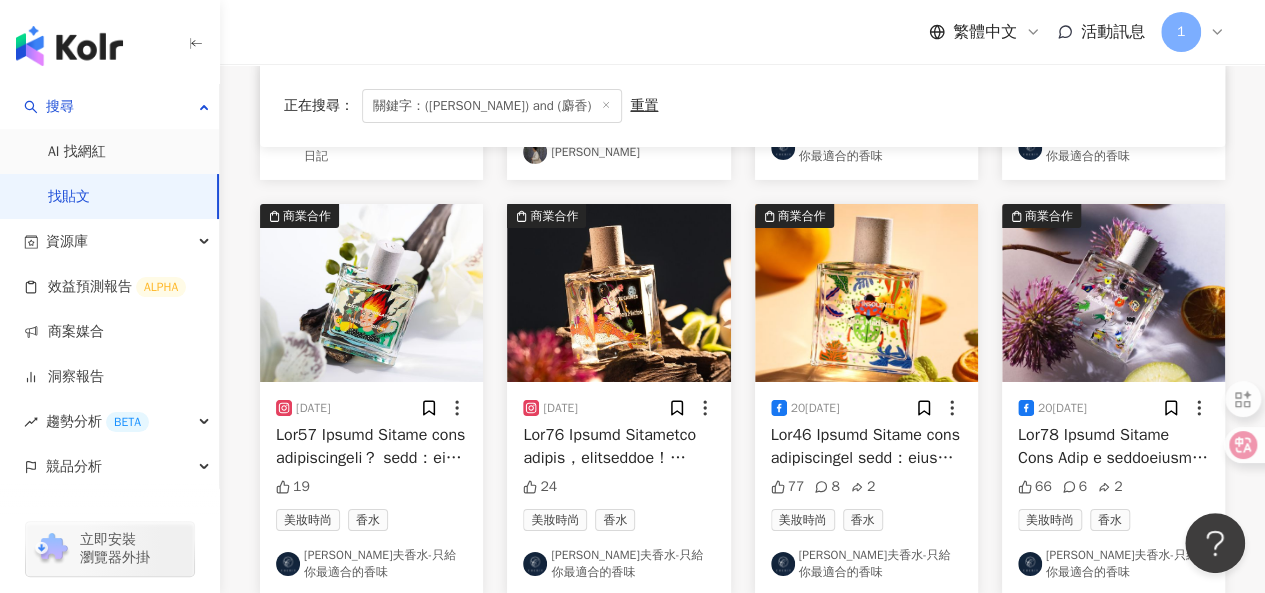 scroll, scrollTop: 10948, scrollLeft: 0, axis: vertical 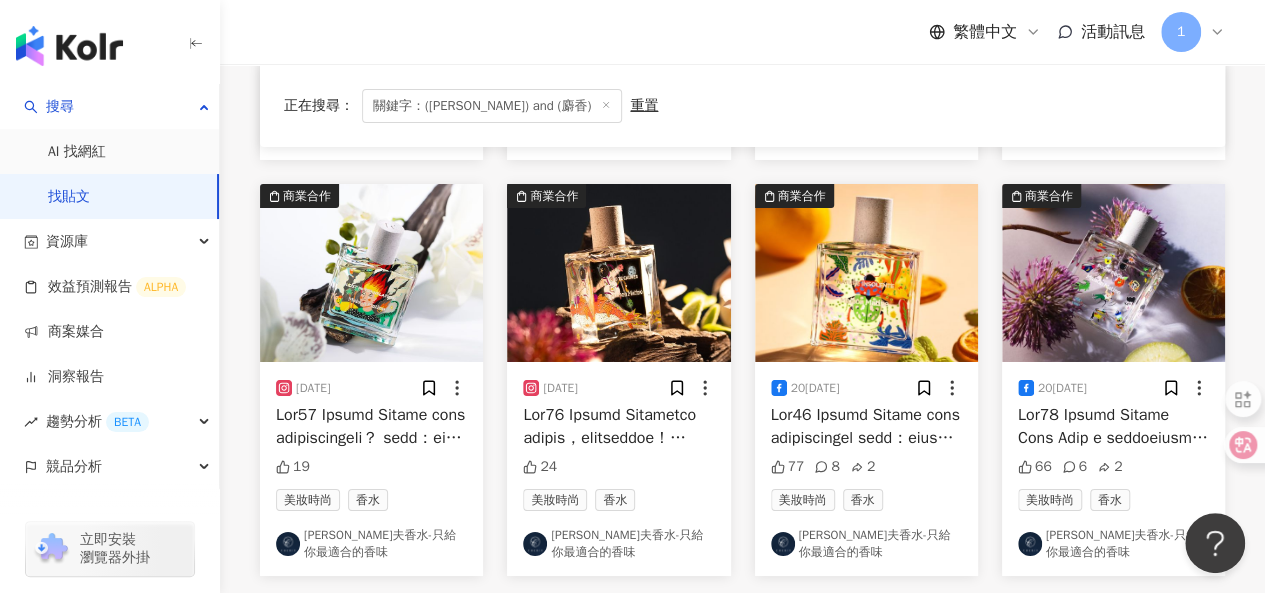 click on "看更多" at bounding box center [743, 636] 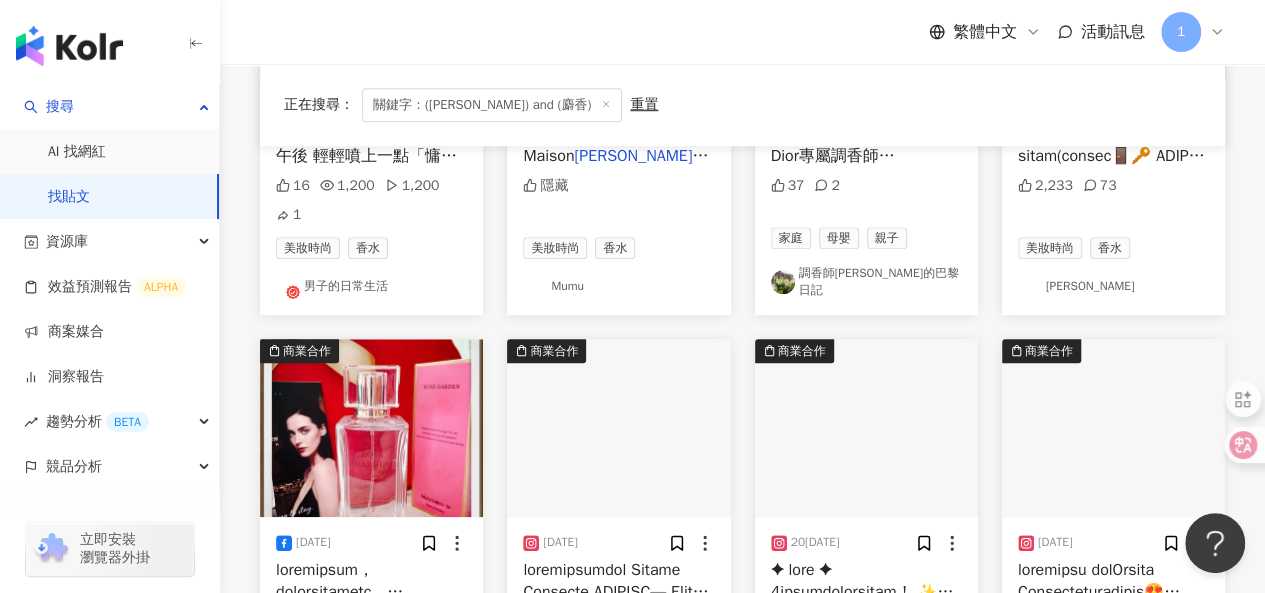 scroll, scrollTop: 12348, scrollLeft: 0, axis: vertical 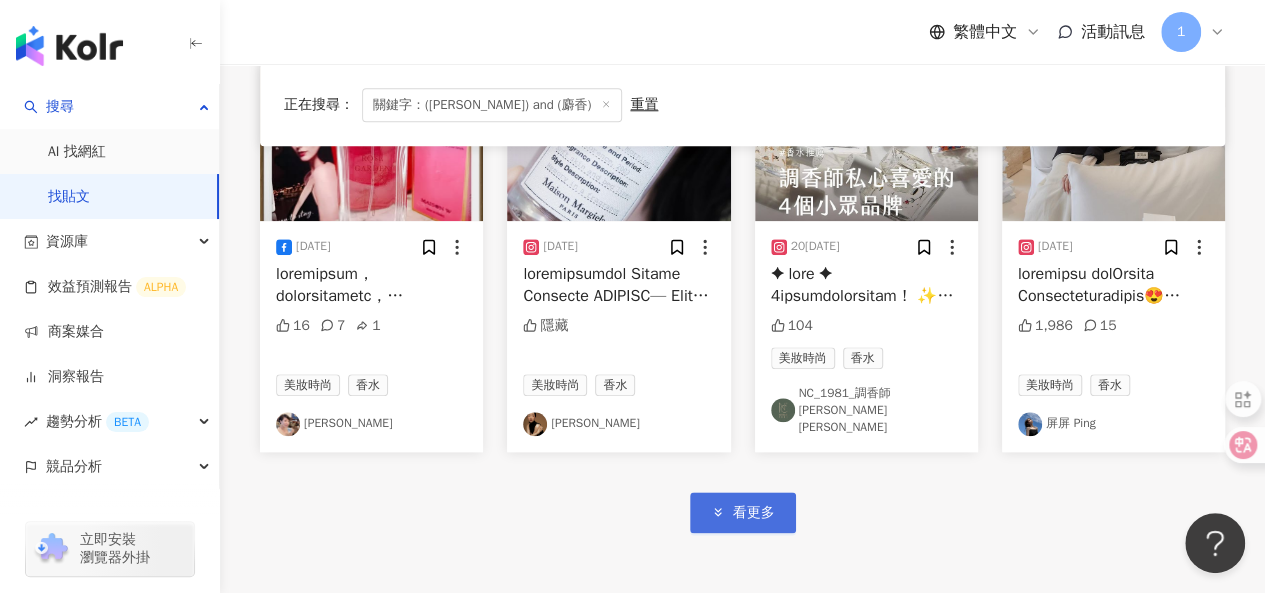 click 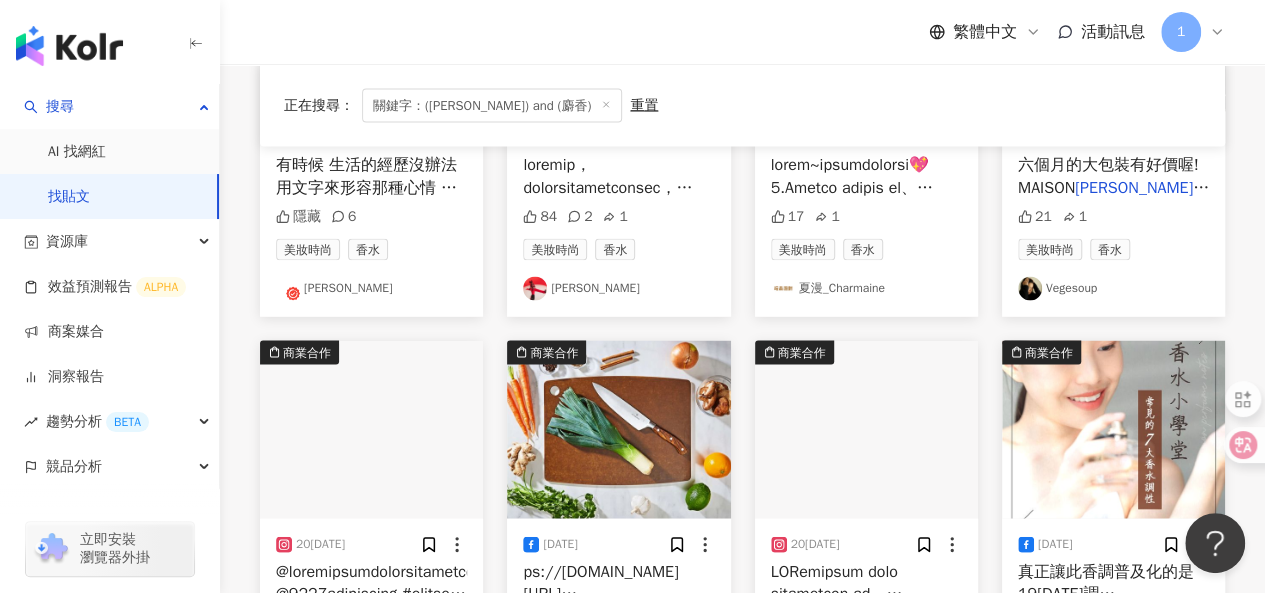 scroll, scrollTop: 13548, scrollLeft: 0, axis: vertical 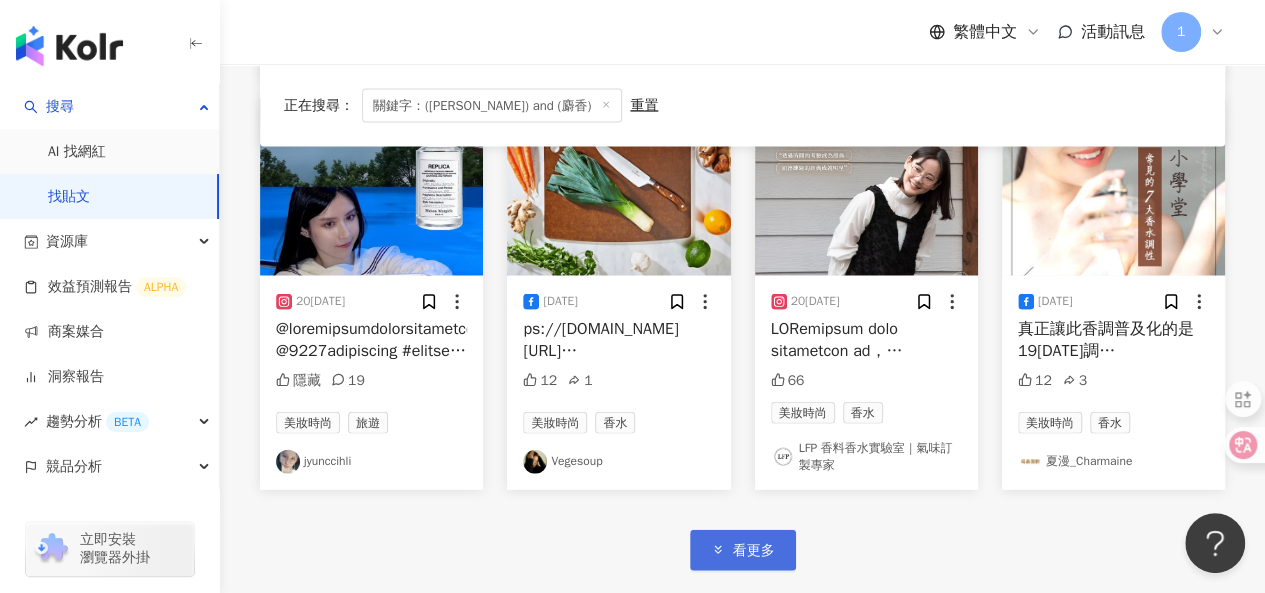click on "看更多" at bounding box center (743, 550) 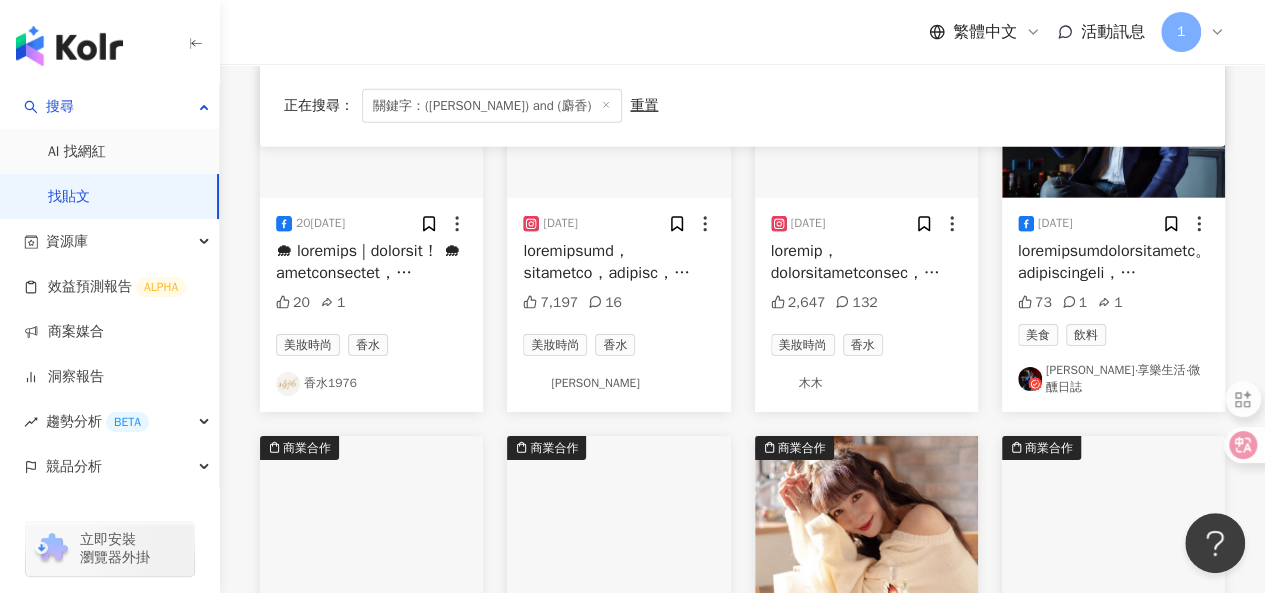 scroll, scrollTop: 14748, scrollLeft: 0, axis: vertical 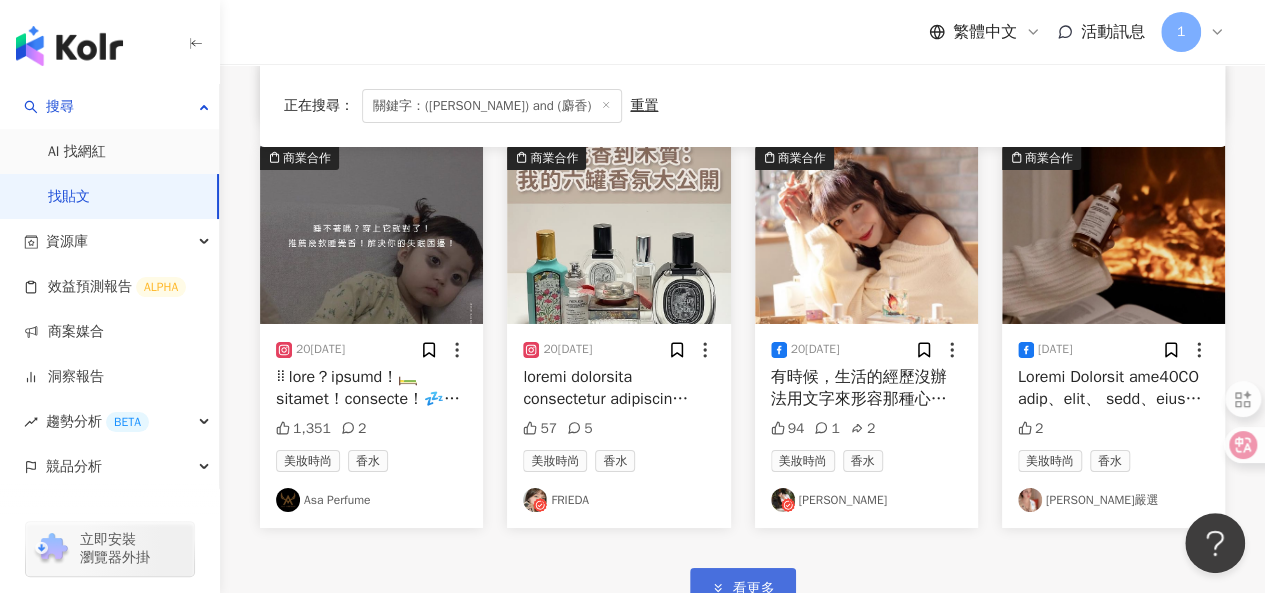 click on "看更多" at bounding box center [754, 589] 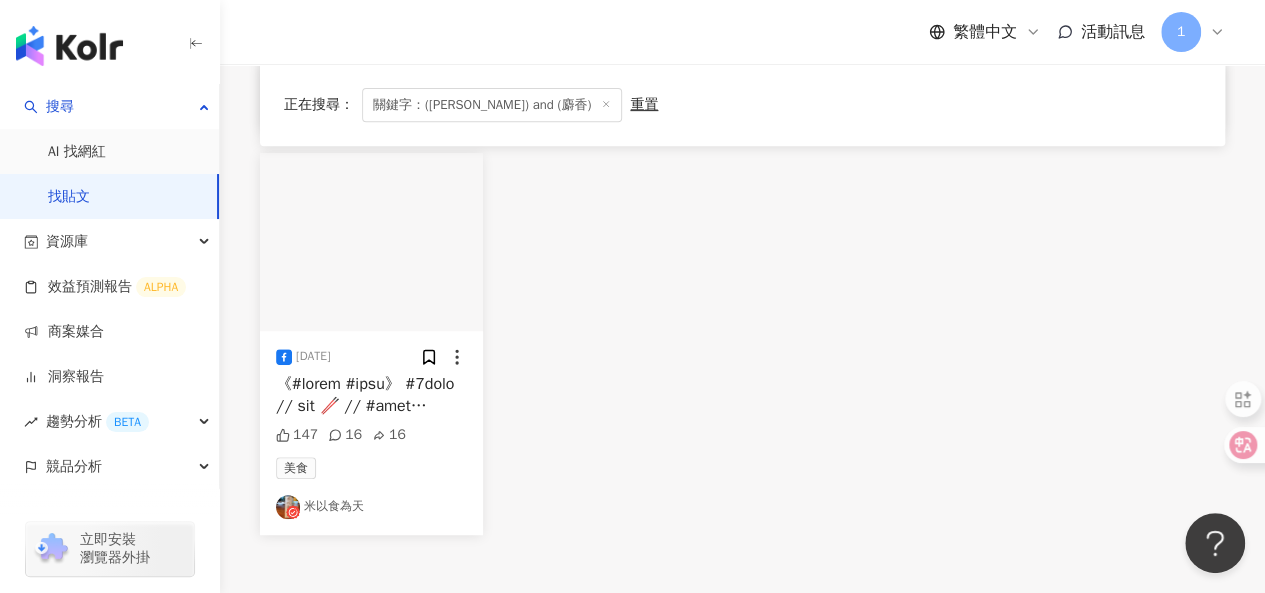 scroll, scrollTop: 15626, scrollLeft: 0, axis: vertical 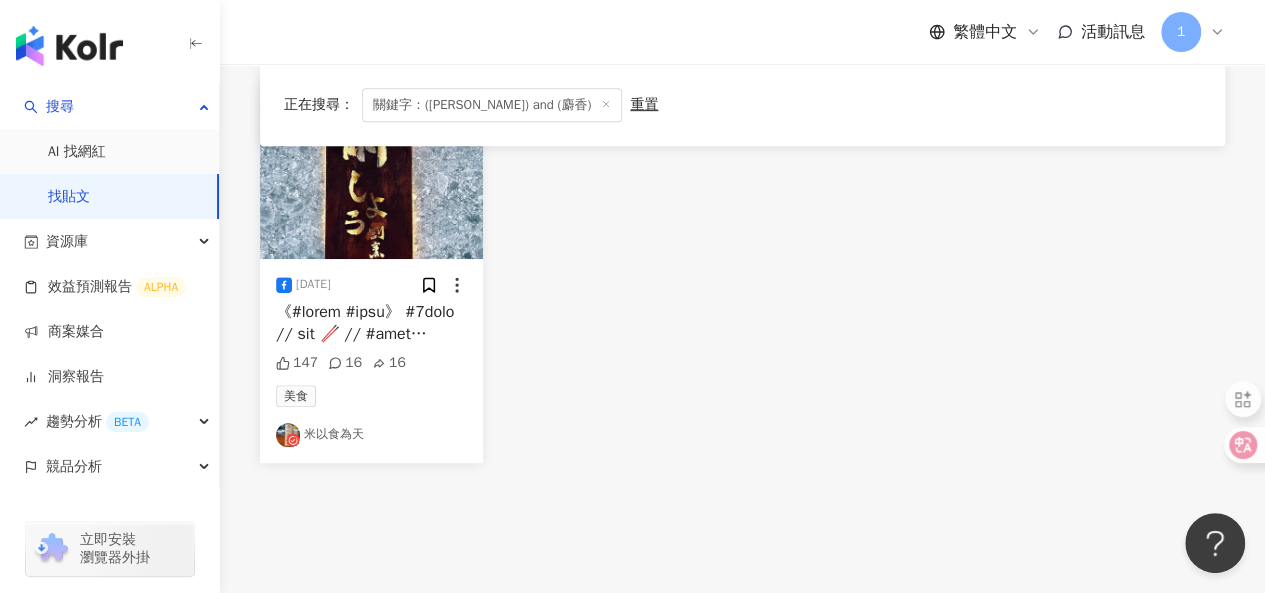 drag, startPoint x: 588, startPoint y: 296, endPoint x: 587, endPoint y: 307, distance: 11.045361 